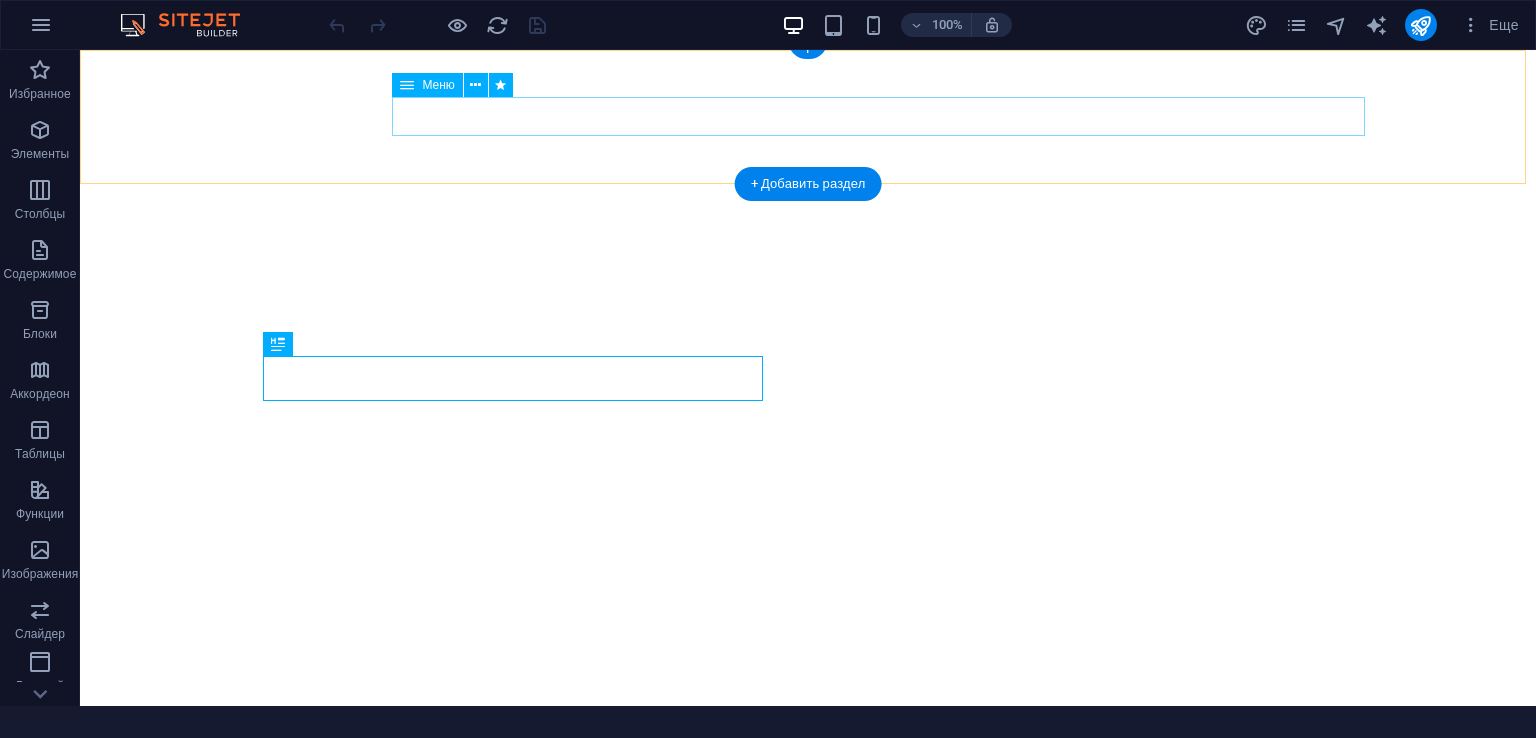 scroll, scrollTop: 0, scrollLeft: 0, axis: both 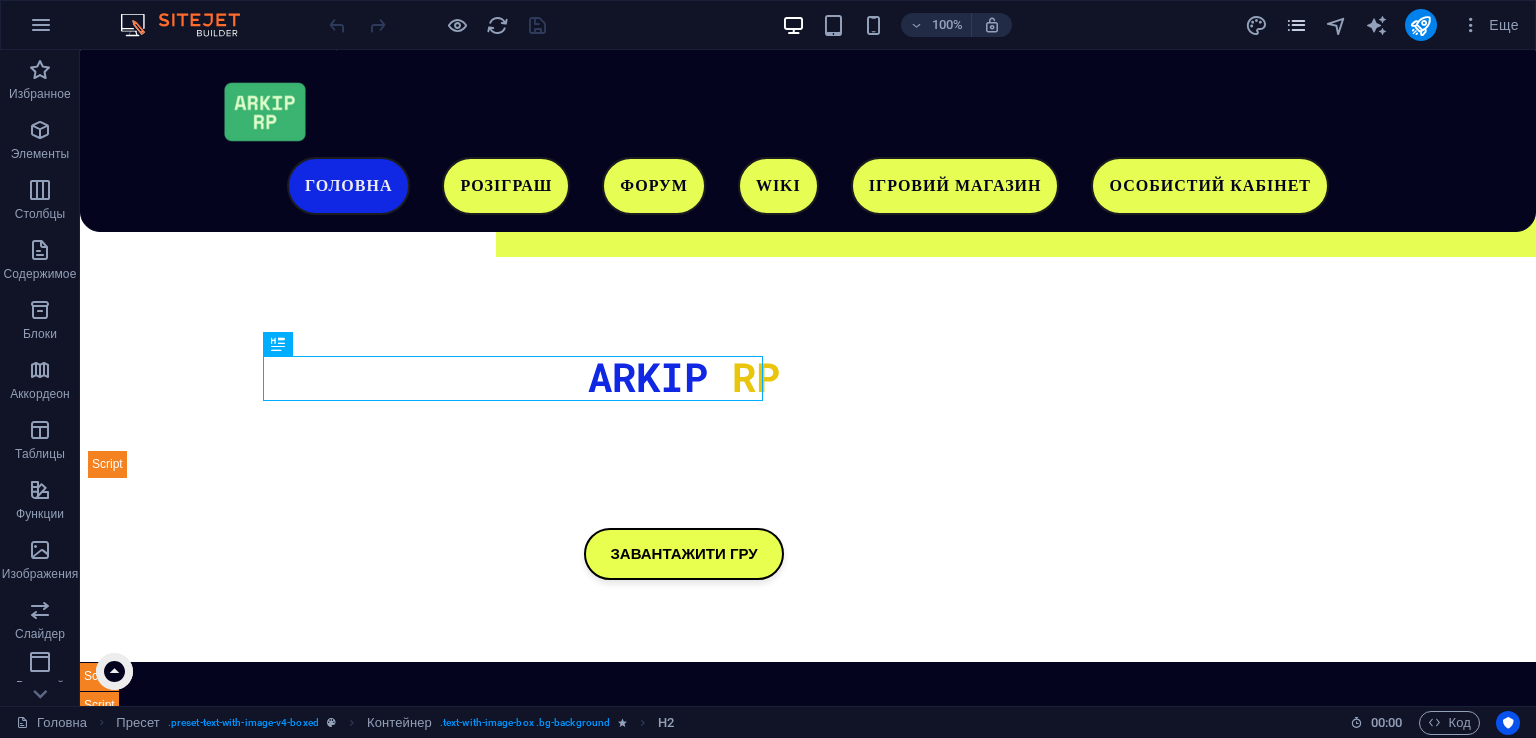 click at bounding box center [1296, 25] 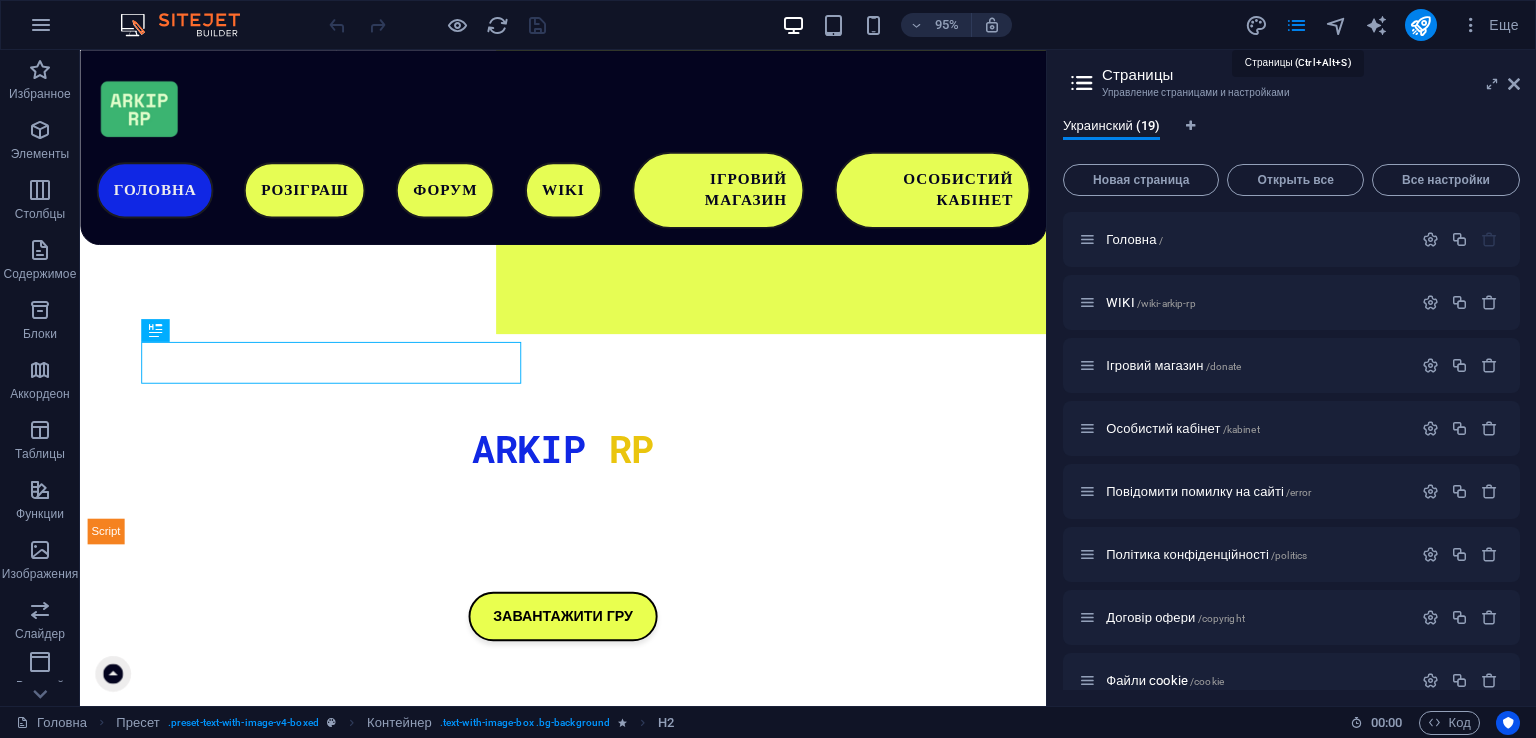 scroll, scrollTop: 630, scrollLeft: 0, axis: vertical 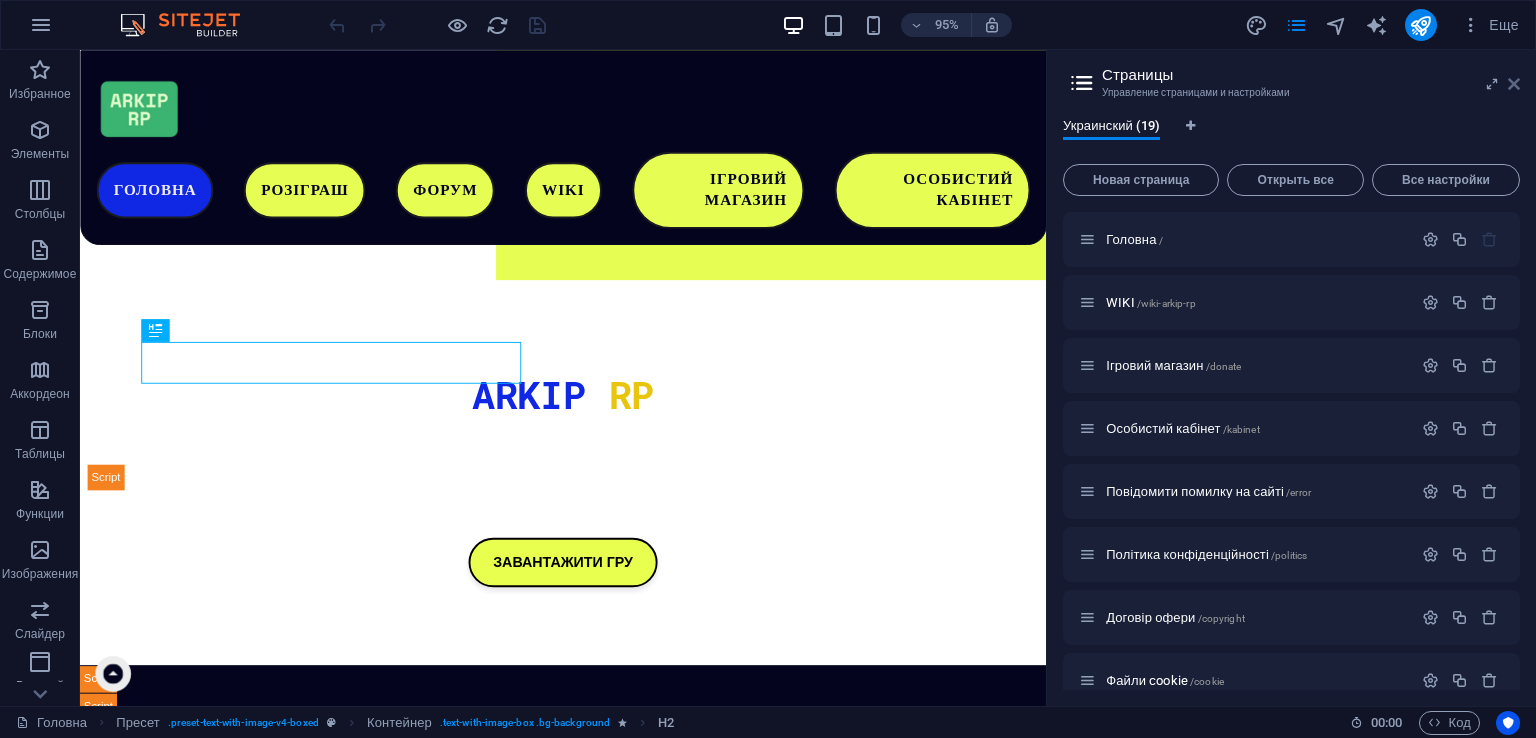 click at bounding box center [1514, 84] 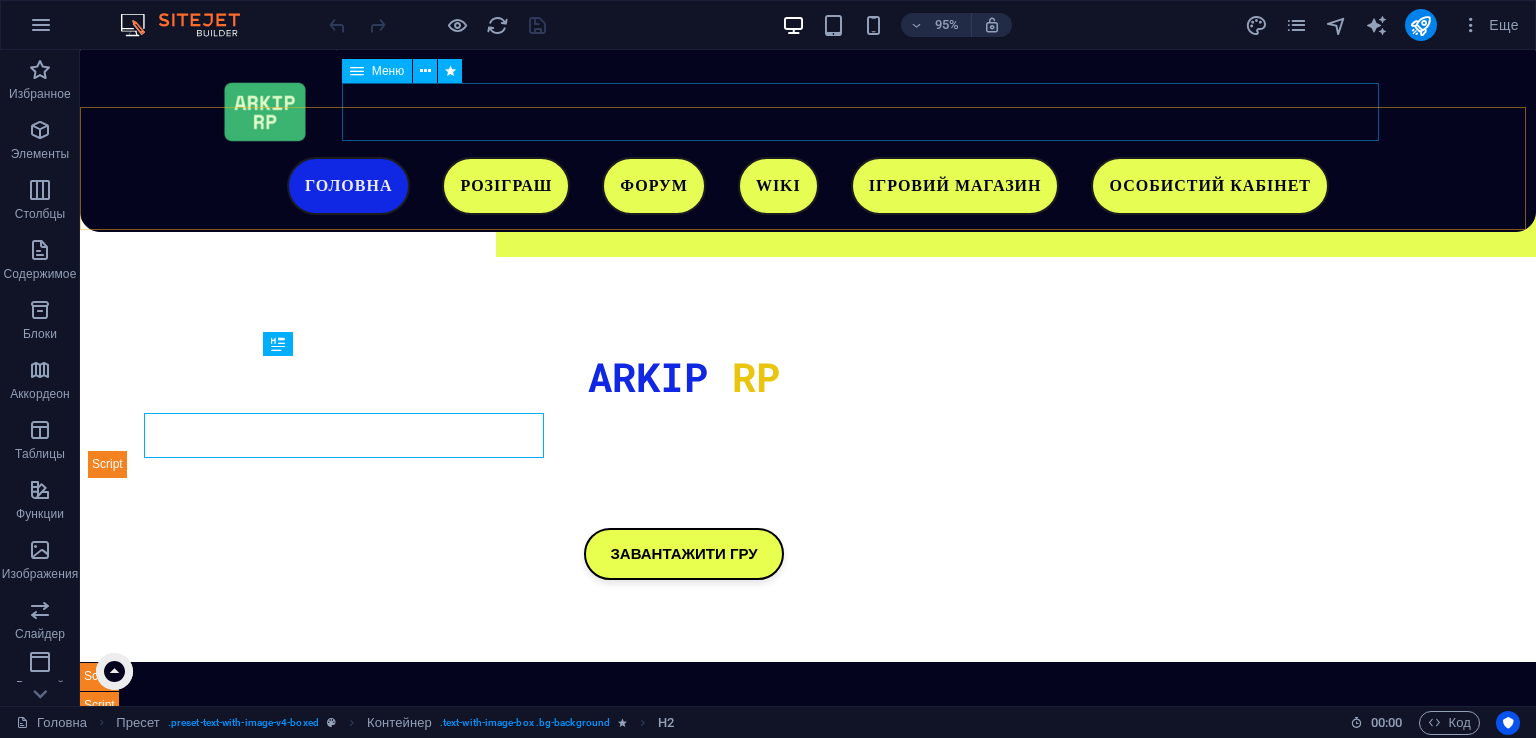 scroll, scrollTop: 573, scrollLeft: 0, axis: vertical 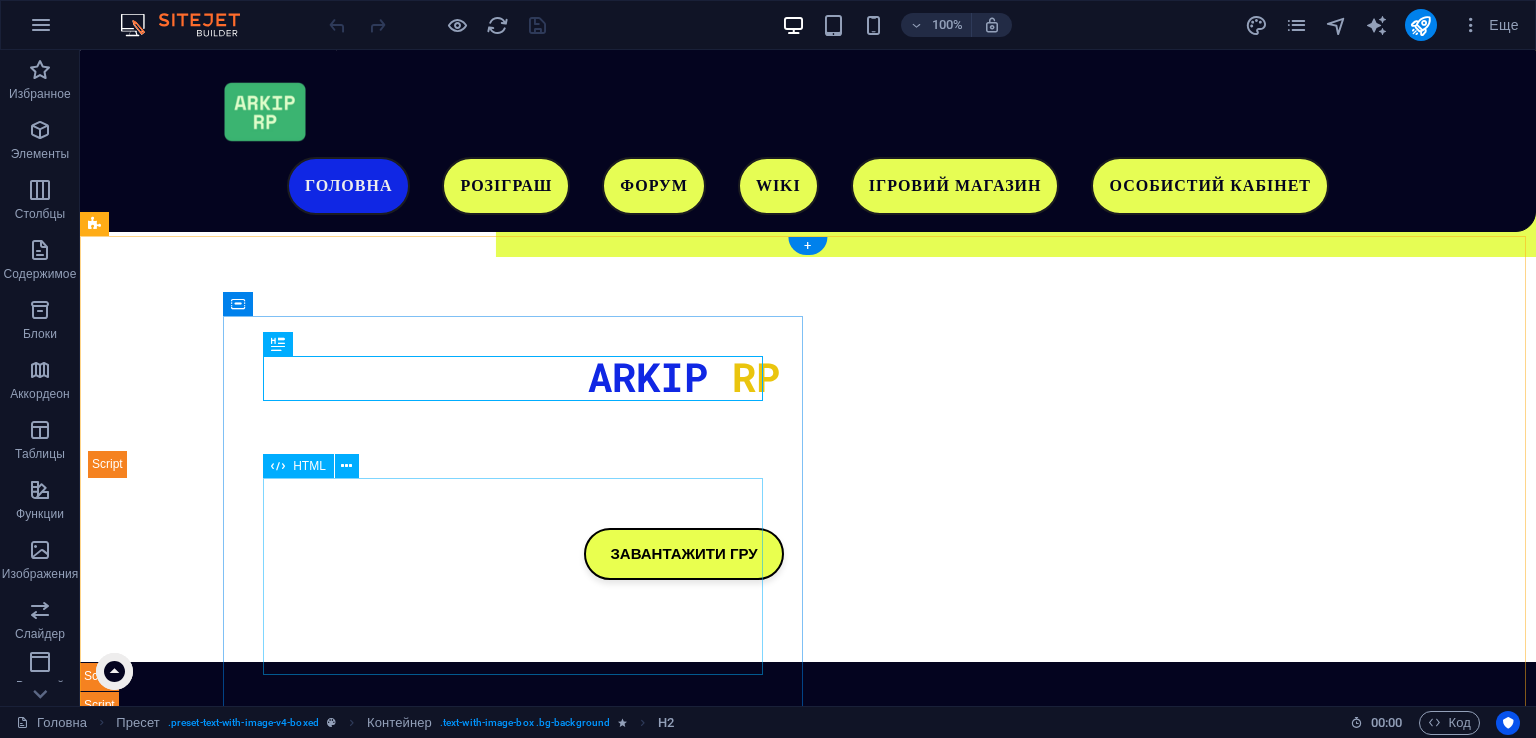 click on "Завантаження..." at bounding box center (684, 1417) 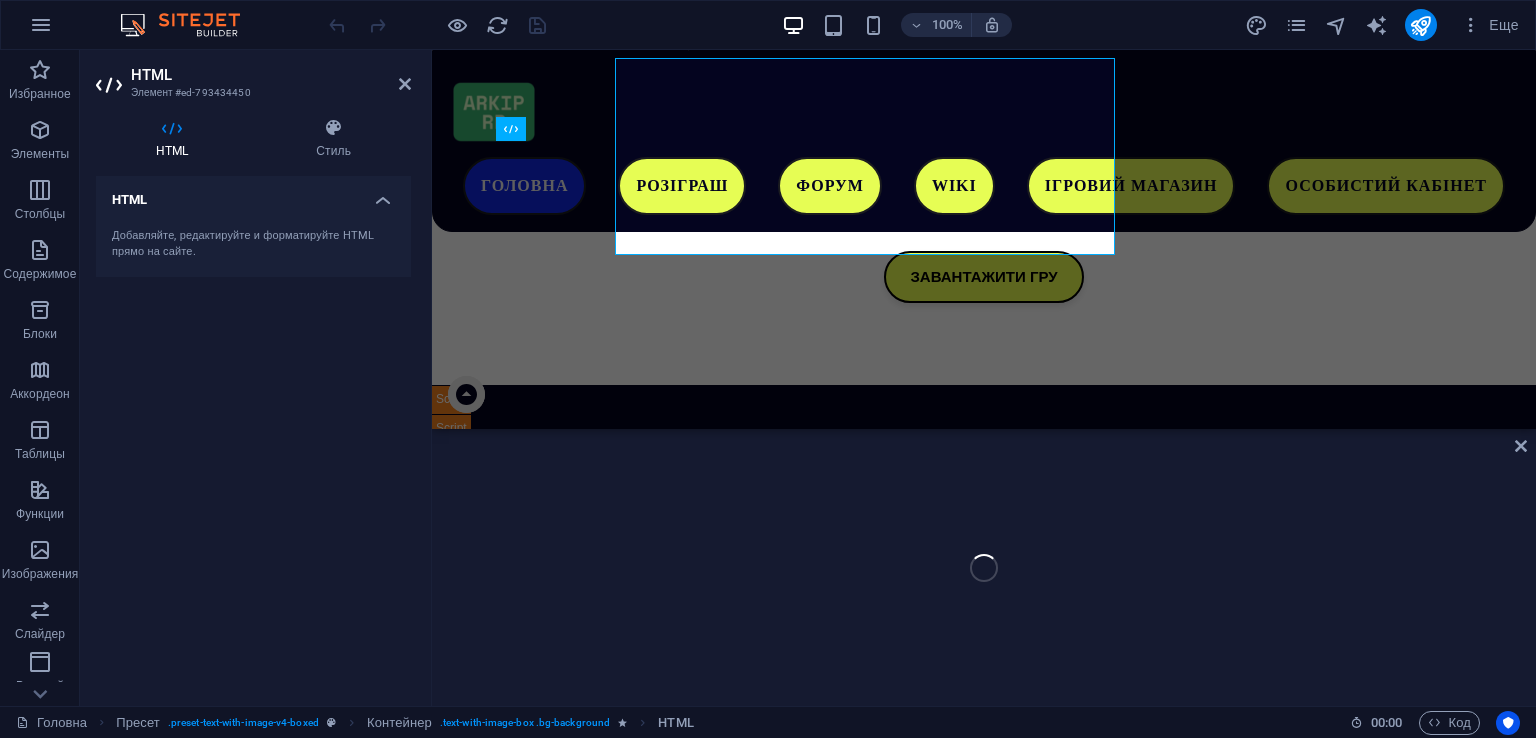 scroll, scrollTop: 993, scrollLeft: 0, axis: vertical 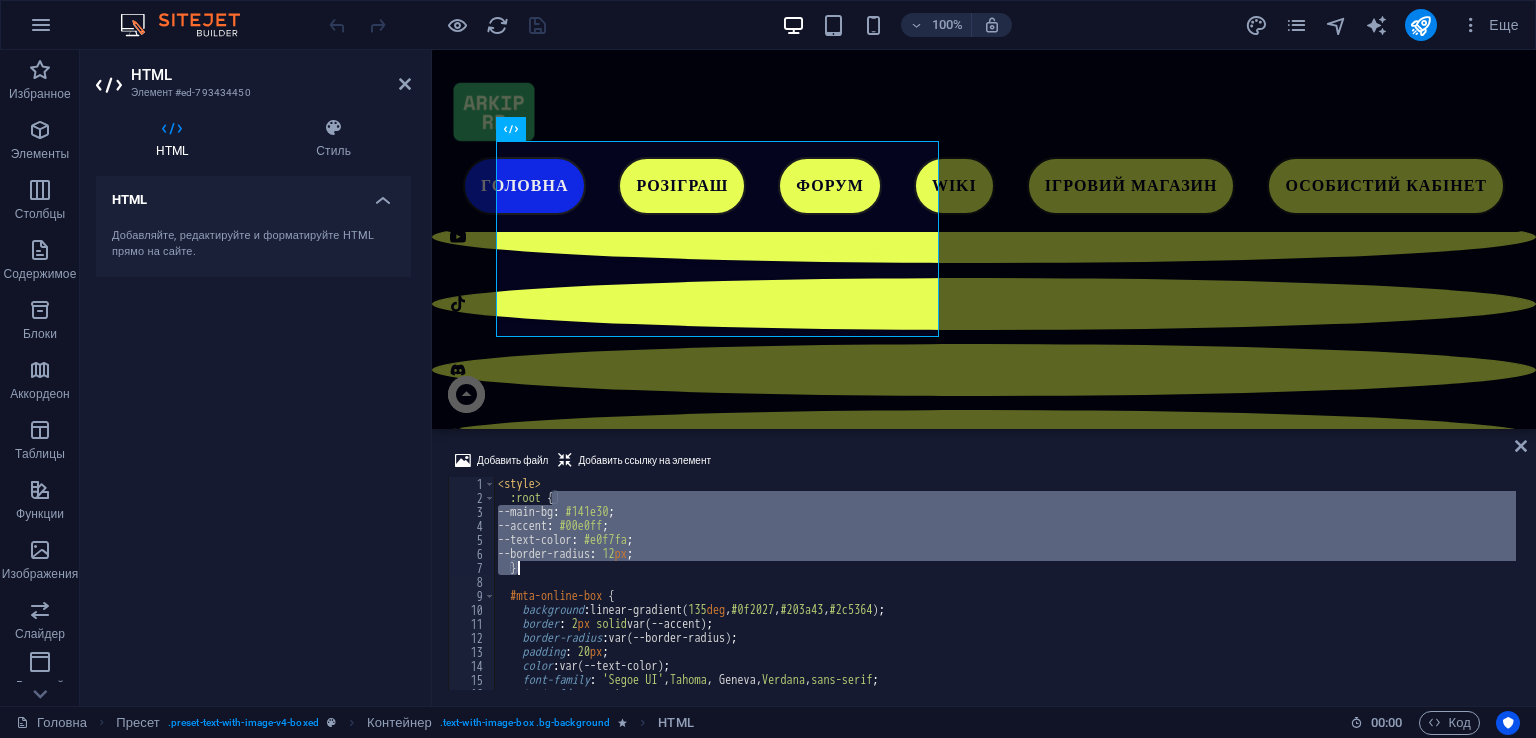 click on "< style >    :root   {     --main-bg :   #141e30 ;     --accent :   #00e0ff ;     --text-color :   #e0f7fa ;     --border-radius :   12 px ;    }    #mta-online-box   {      background :  linear-gradient( 135 deg ,  #0f2027 ,  #203a43 ,  #2c5364 ) ;      border :   2 px   solid  var(--accent) ;      border-radius :  var(--border-radius) ;      padding :   20 px ;      color :  var(--text-color) ;      font-family :   ' Segoe UI ' ,  Tahoma , Geneva,  Verdana ,  sans-serif ;      text-align :   center ;      max-width :   350 px ;" at bounding box center (1005, 597) 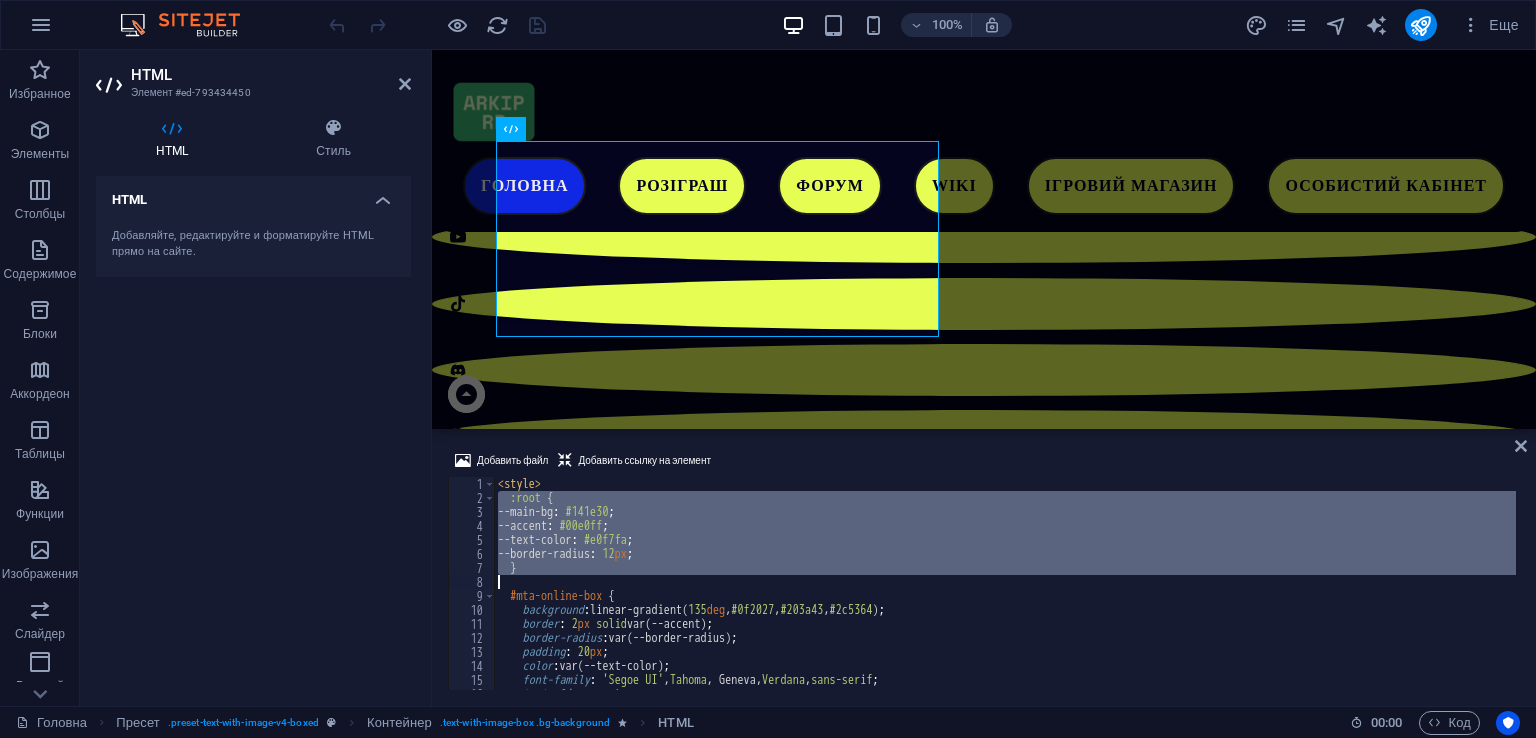 click on "< style >    :root   {     --main-bg :   #141e30 ;     --accent :   #00e0ff ;     --text-color :   #e0f7fa ;     --border-radius :   12 px ;    }    #mta-online-box   {      background :  linear-gradient( 135 deg ,  #0f2027 ,  #203a43 ,  #2c5364 ) ;      border :   2 px   solid  var(--accent) ;      border-radius :  var(--border-radius) ;      padding :   20 px ;      color :  var(--text-color) ;      font-family :   ' Segoe UI ' ,  Tahoma , Geneva,  Verdana ,  sans-serif ;      text-align :   center ;      max-width :   350 px ;" at bounding box center (1005, 597) 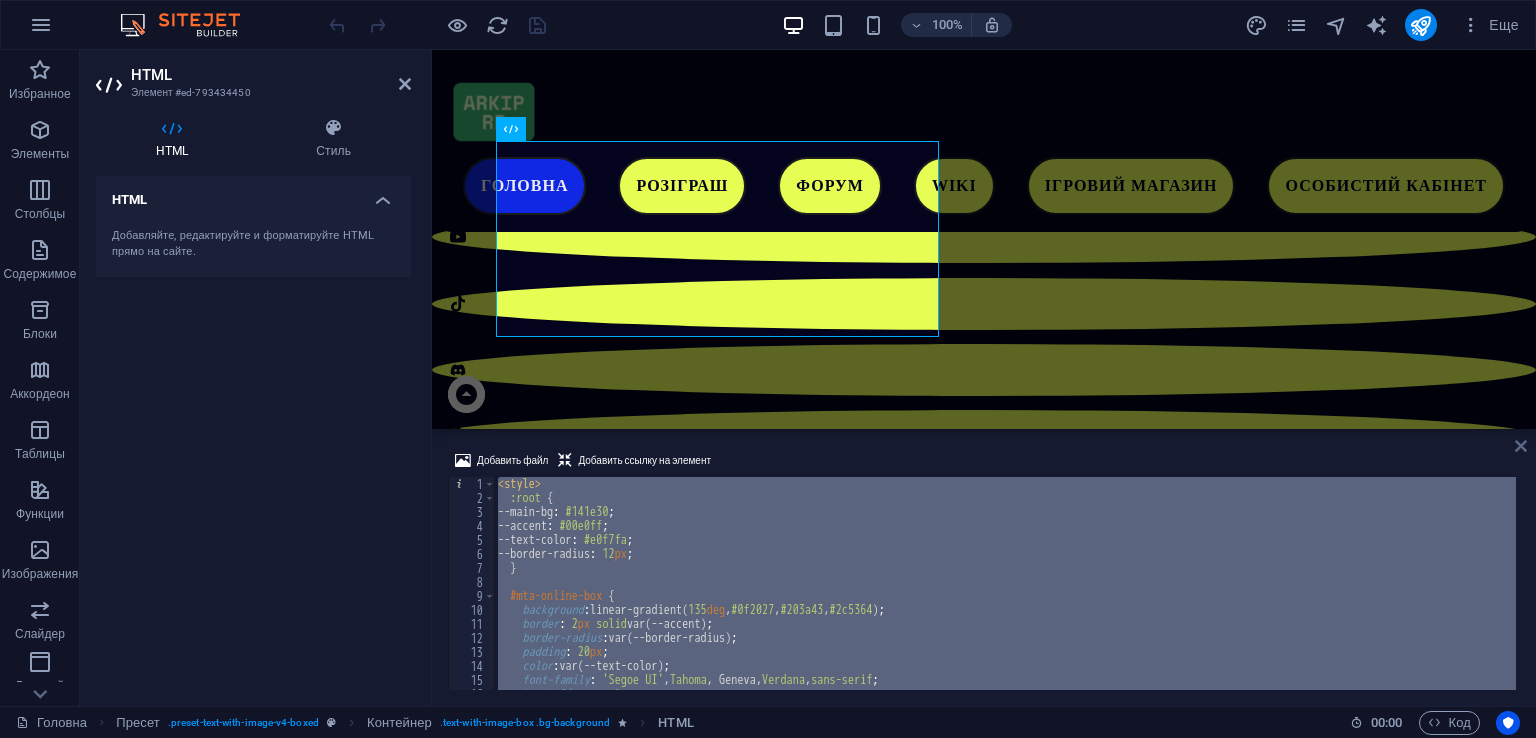 click at bounding box center [1521, 446] 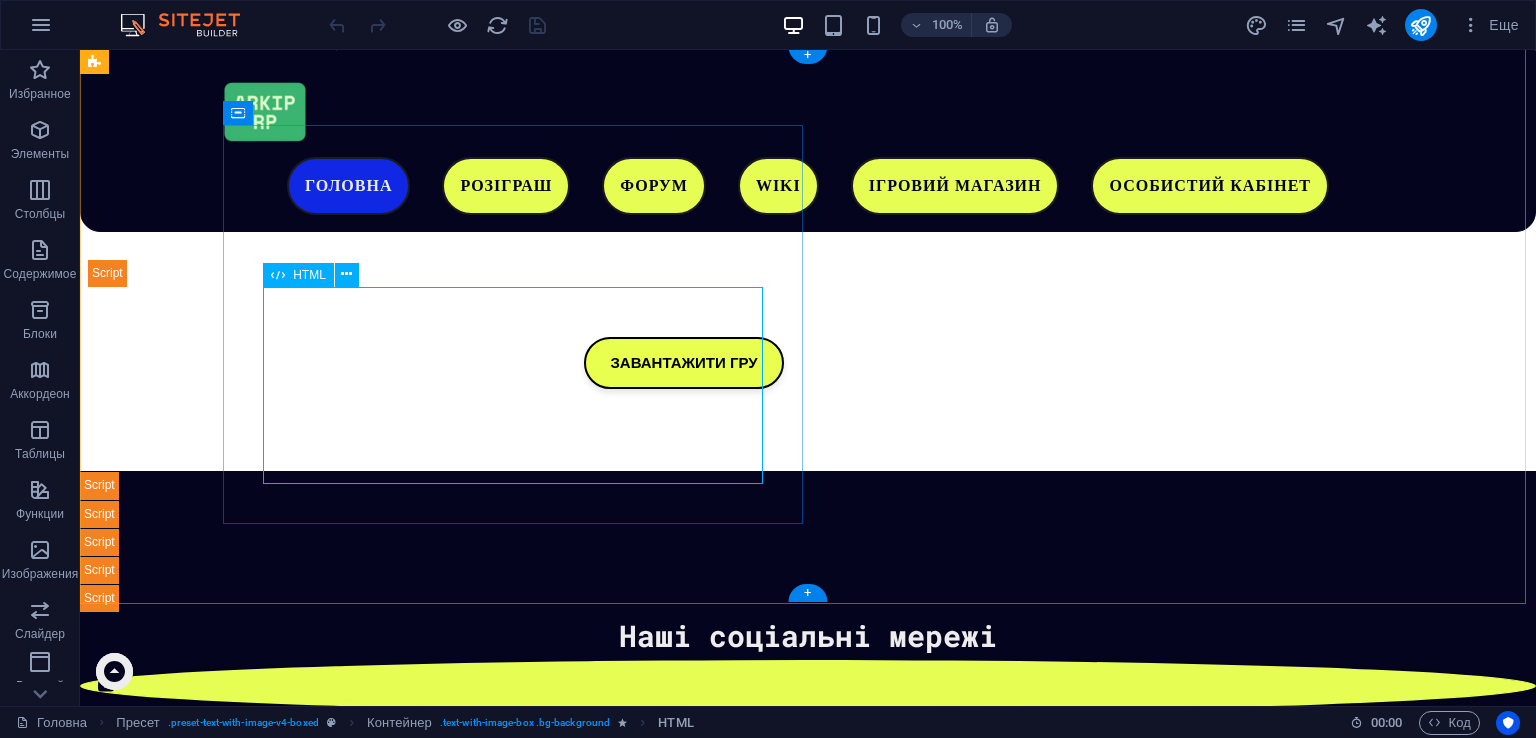 click on "Завантаження..." at bounding box center [684, 1226] 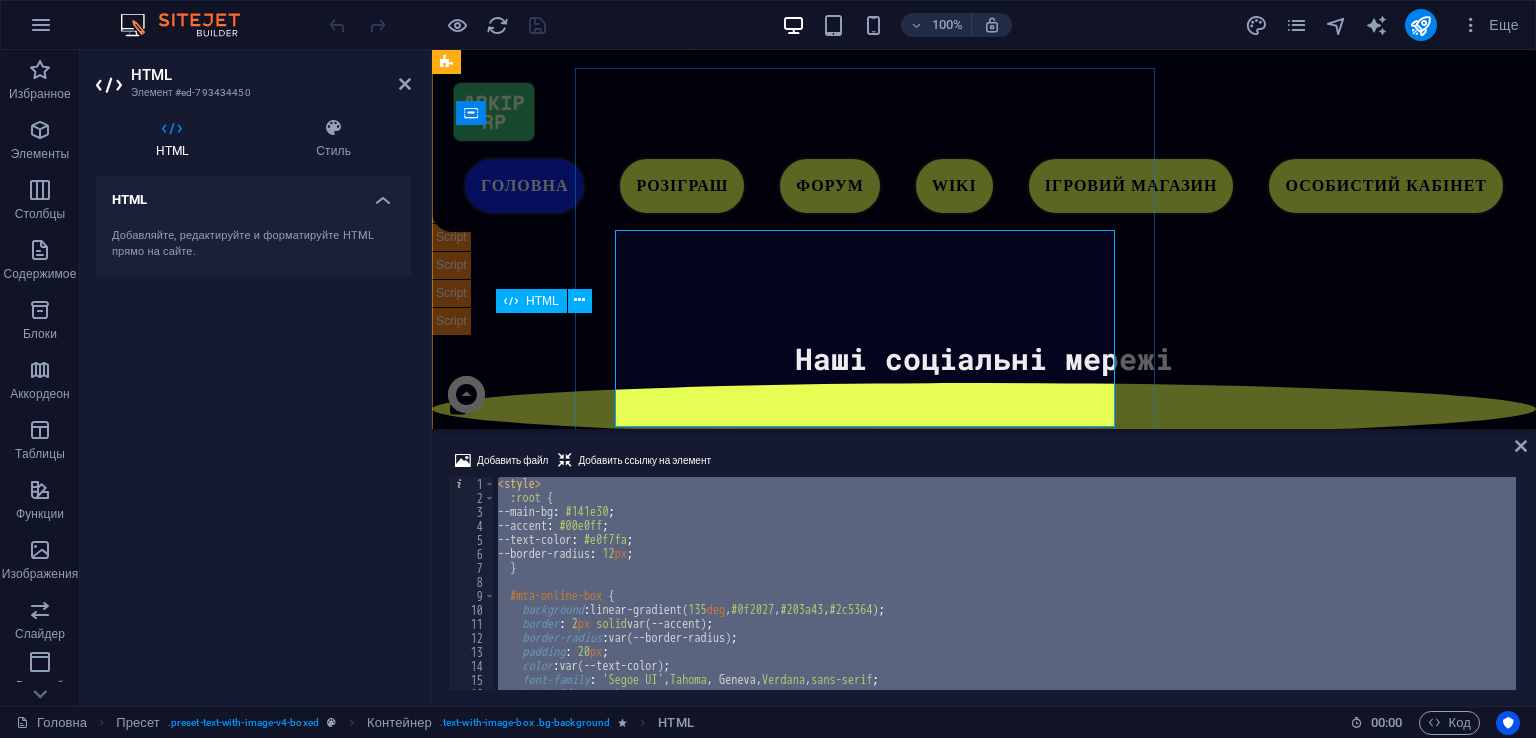 scroll, scrollTop: 821, scrollLeft: 0, axis: vertical 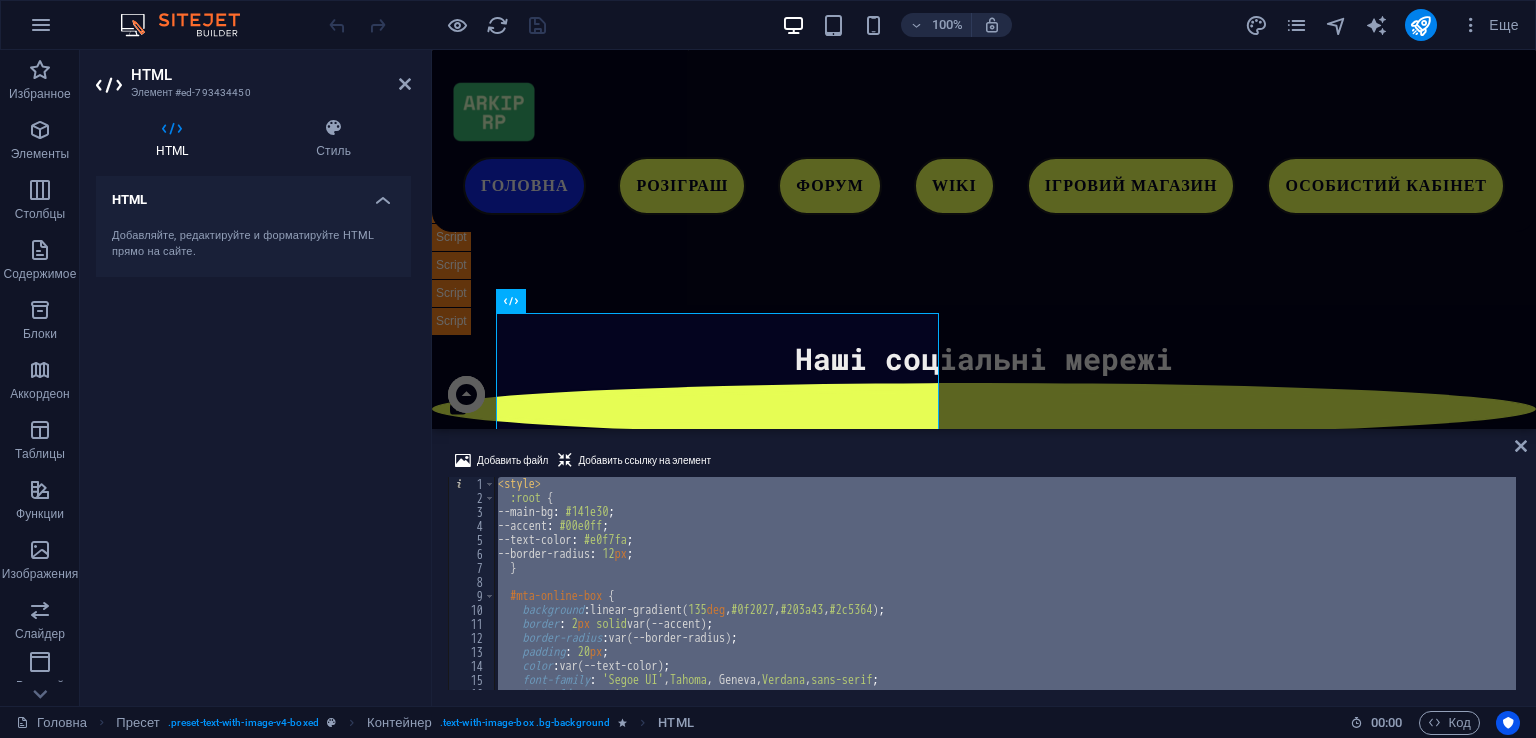 type 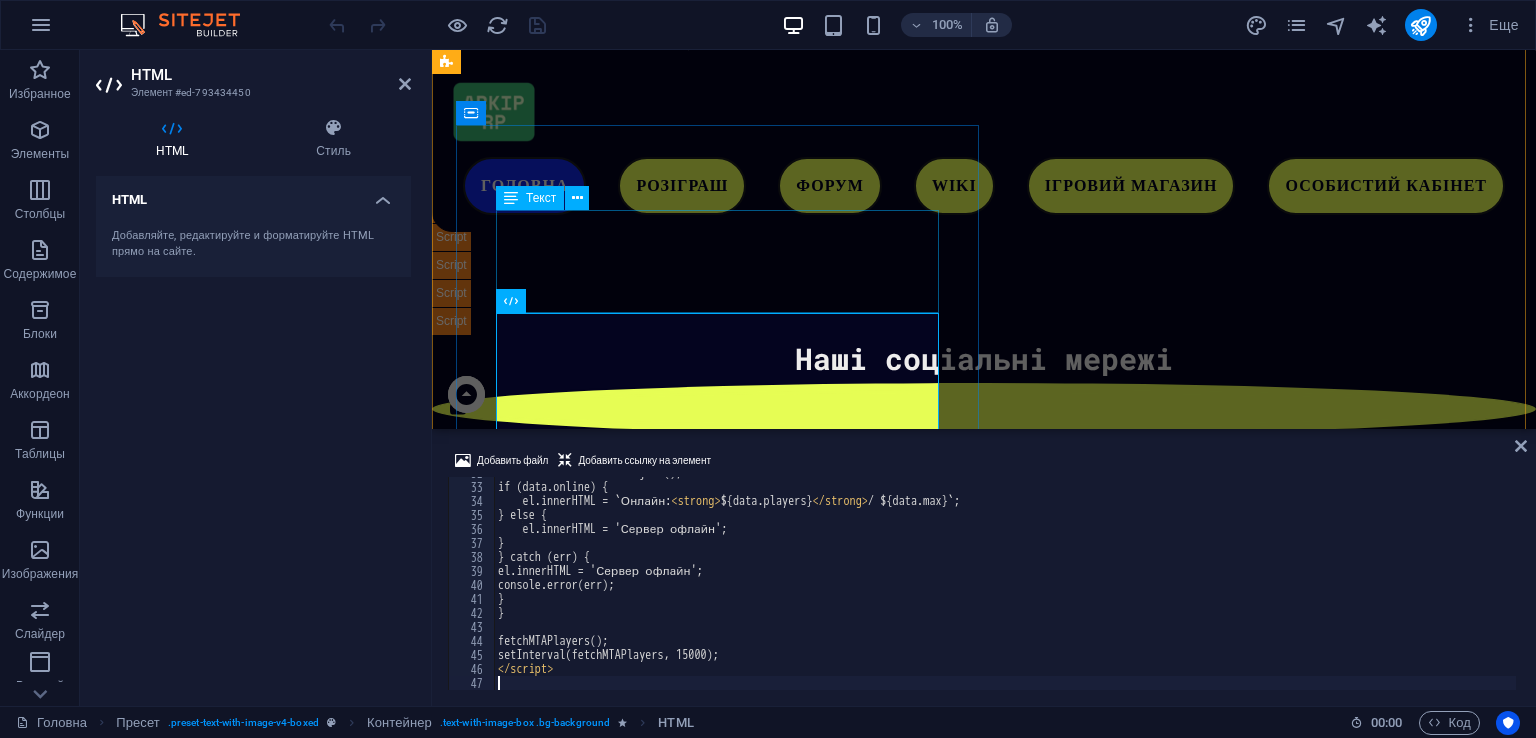 scroll, scrollTop: 444, scrollLeft: 0, axis: vertical 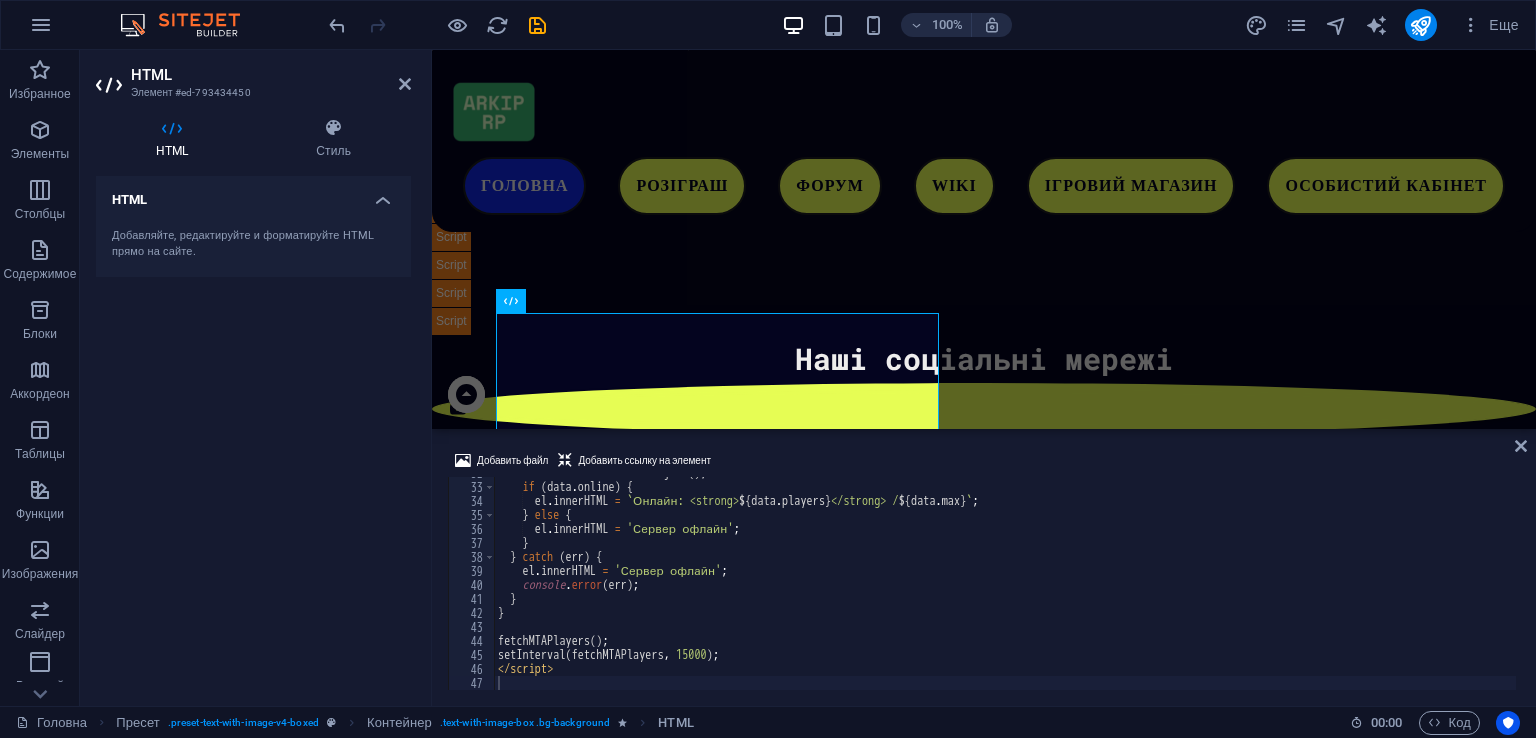 click at bounding box center (437, 25) 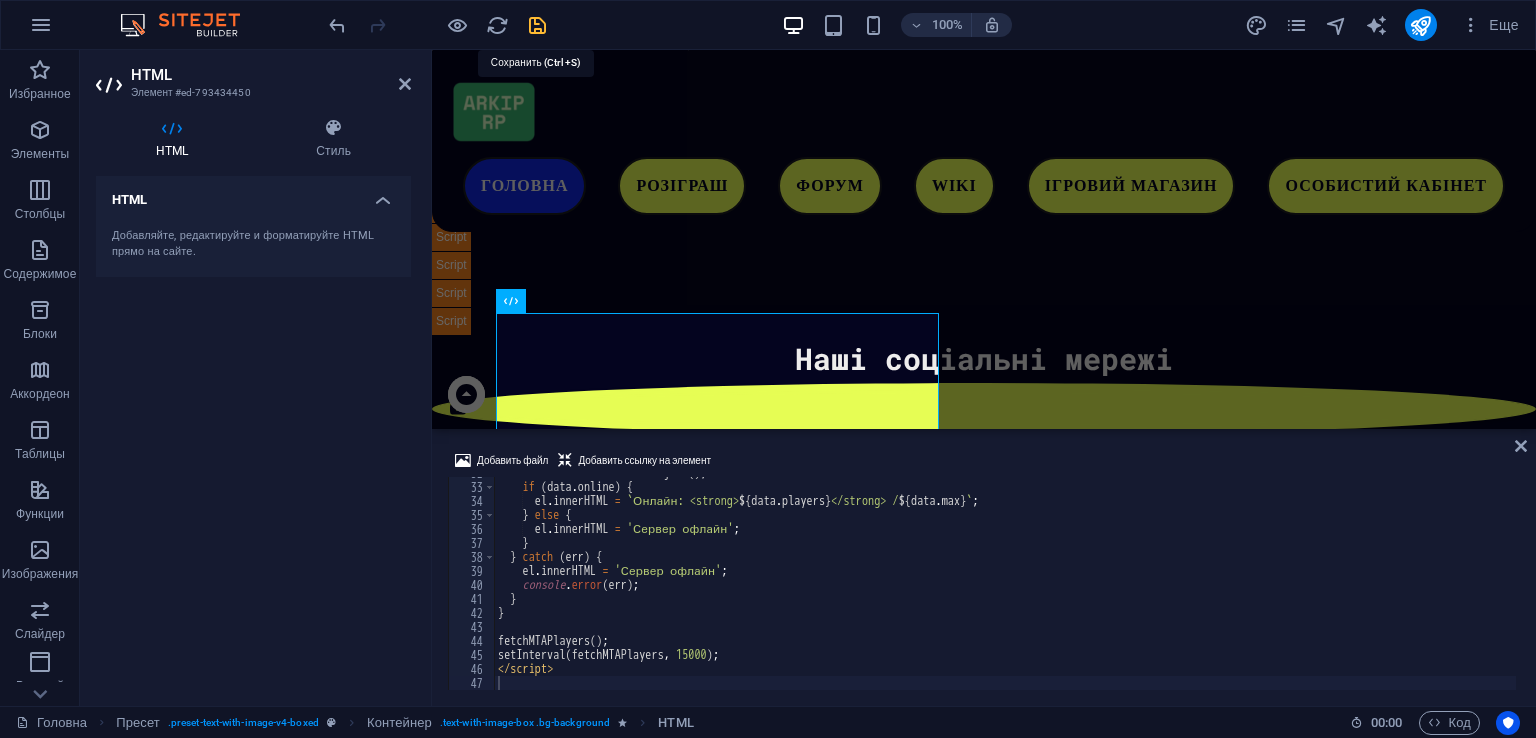 click at bounding box center (537, 25) 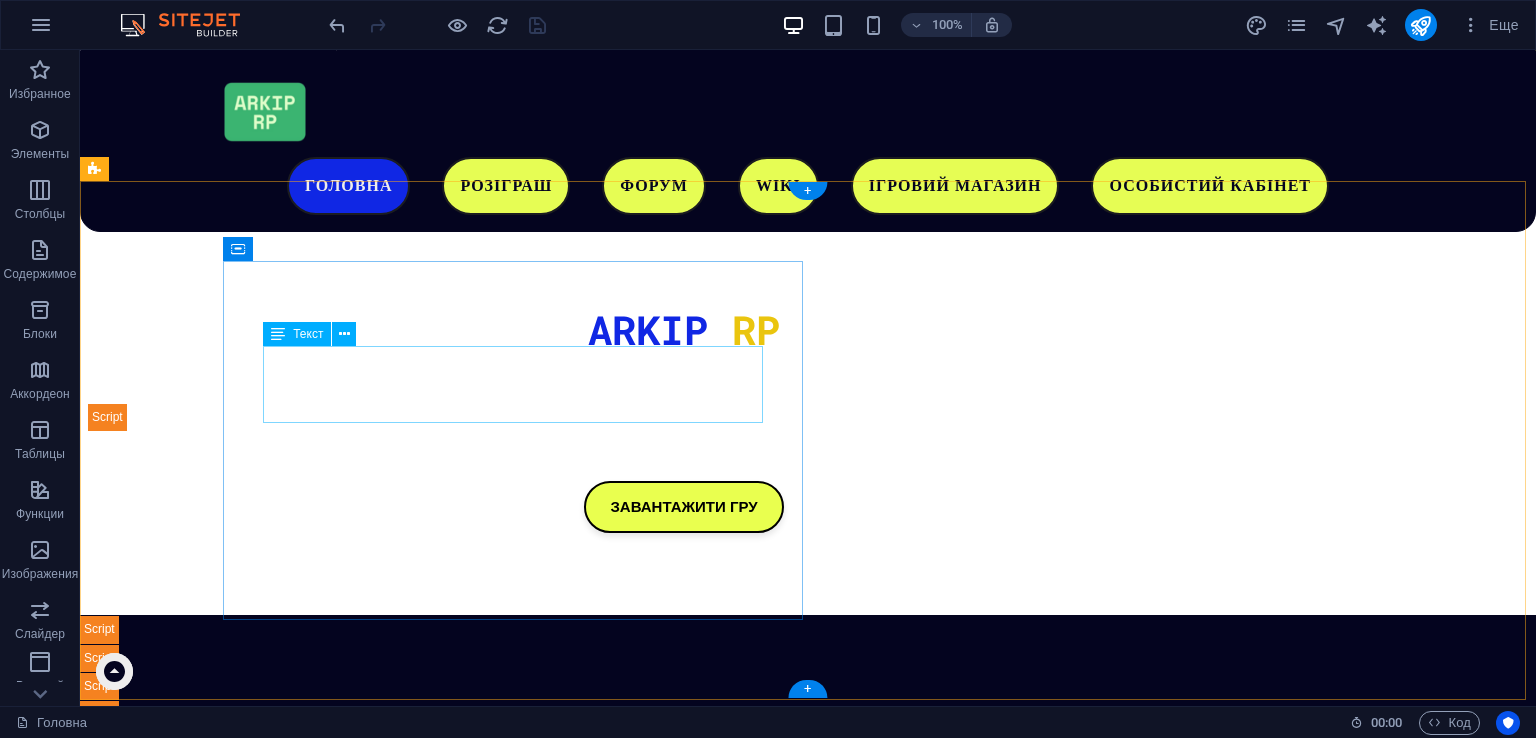 scroll, scrollTop: 612, scrollLeft: 0, axis: vertical 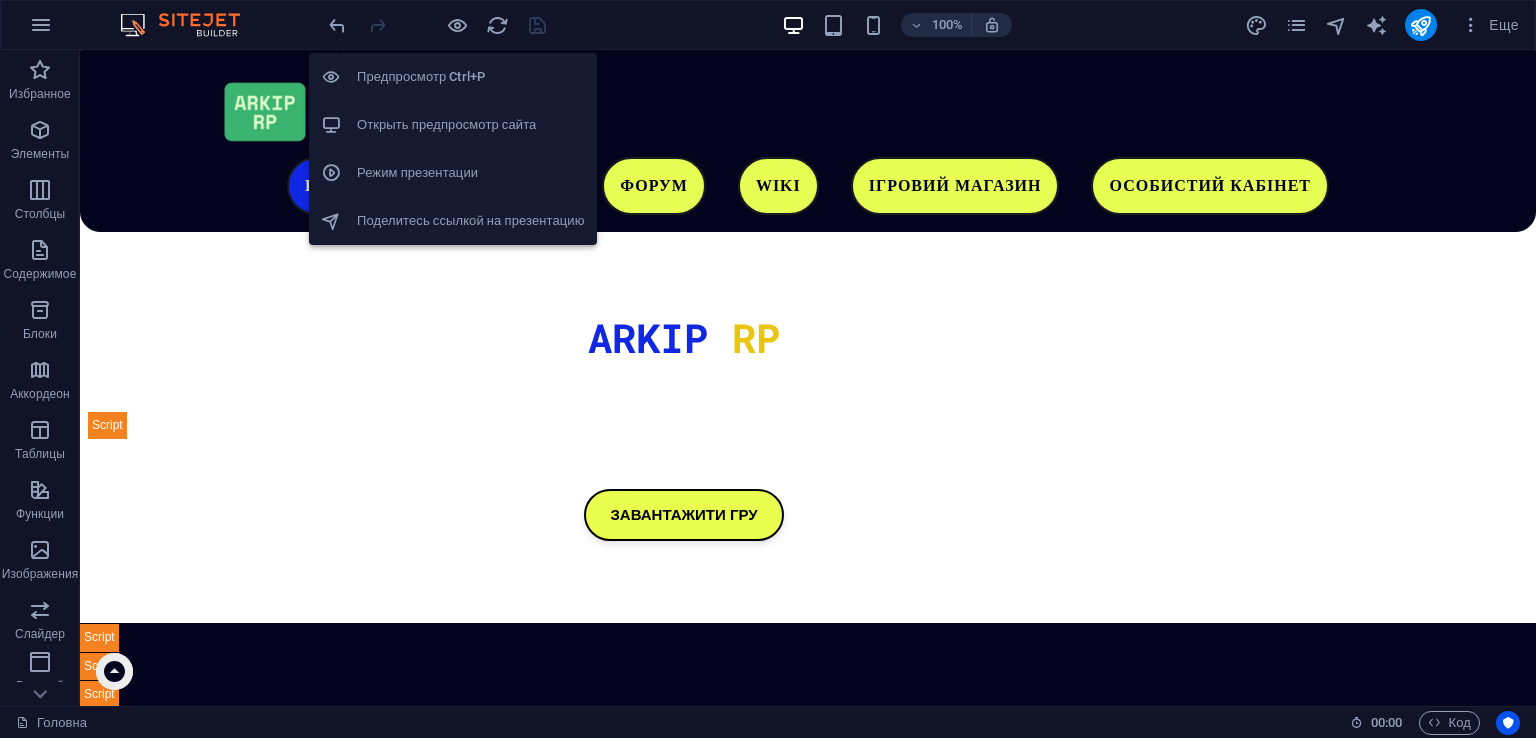 click on "Открыть предпросмотр сайта" at bounding box center (471, 125) 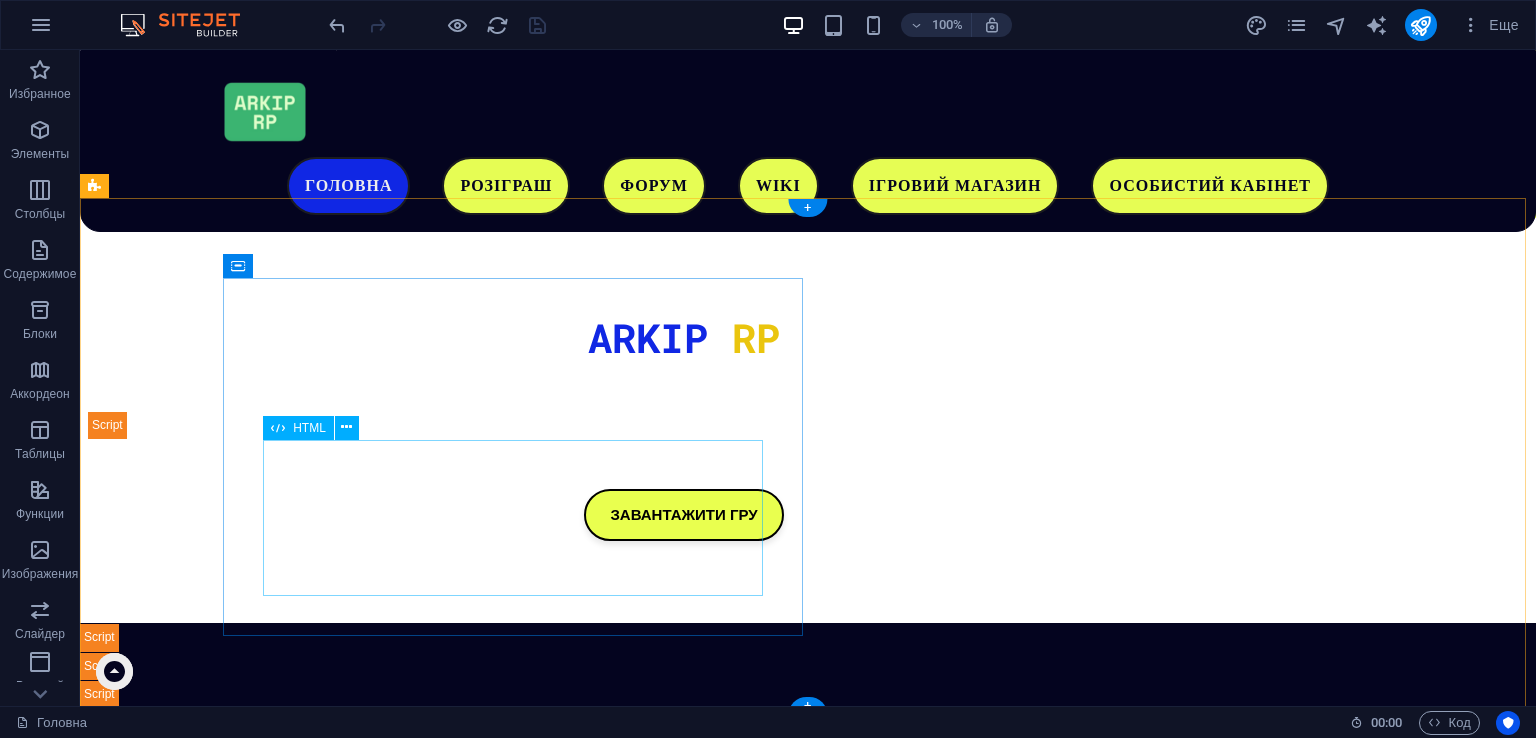 click on "Завантаження..." at bounding box center [684, 1358] 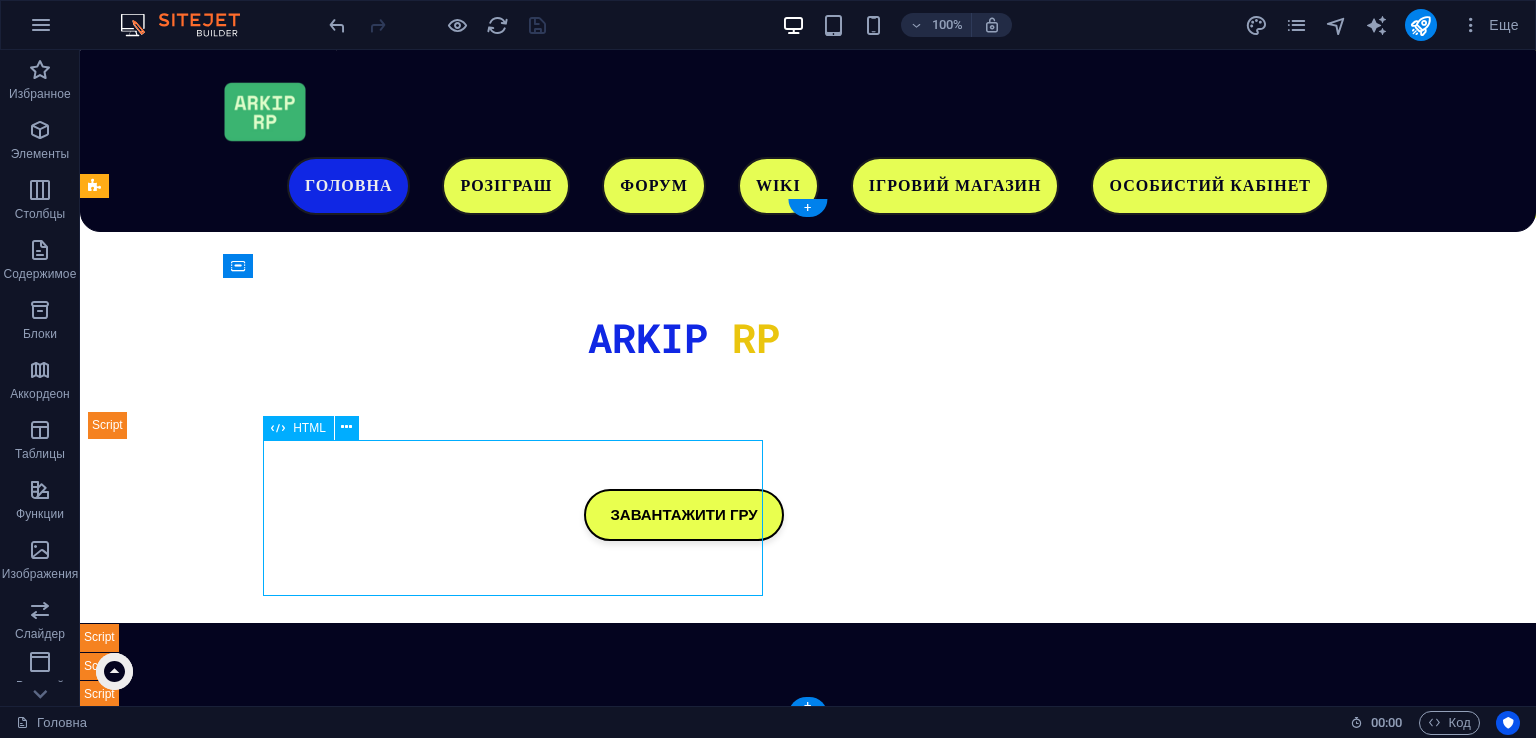 click on "Завантаження..." at bounding box center (684, 1358) 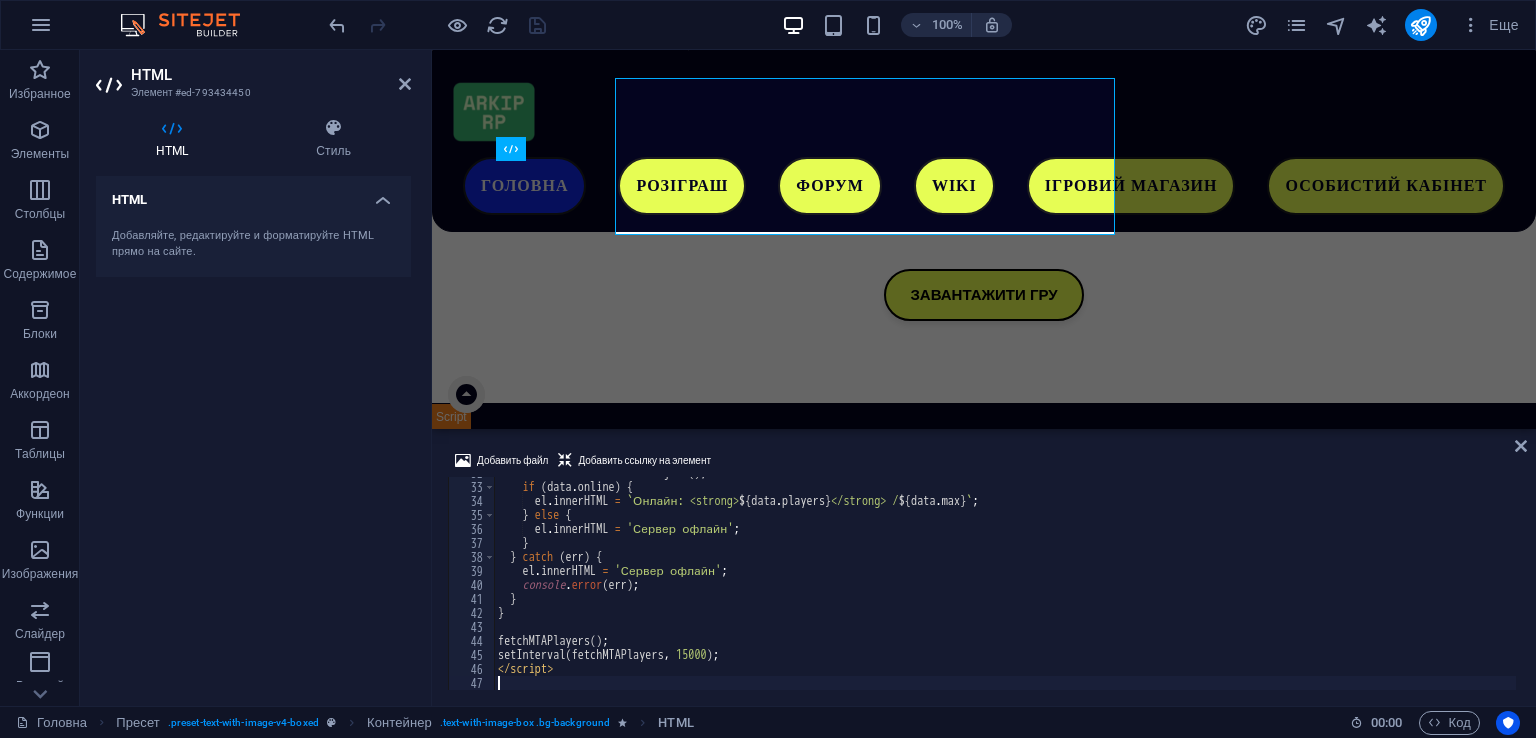 scroll, scrollTop: 973, scrollLeft: 0, axis: vertical 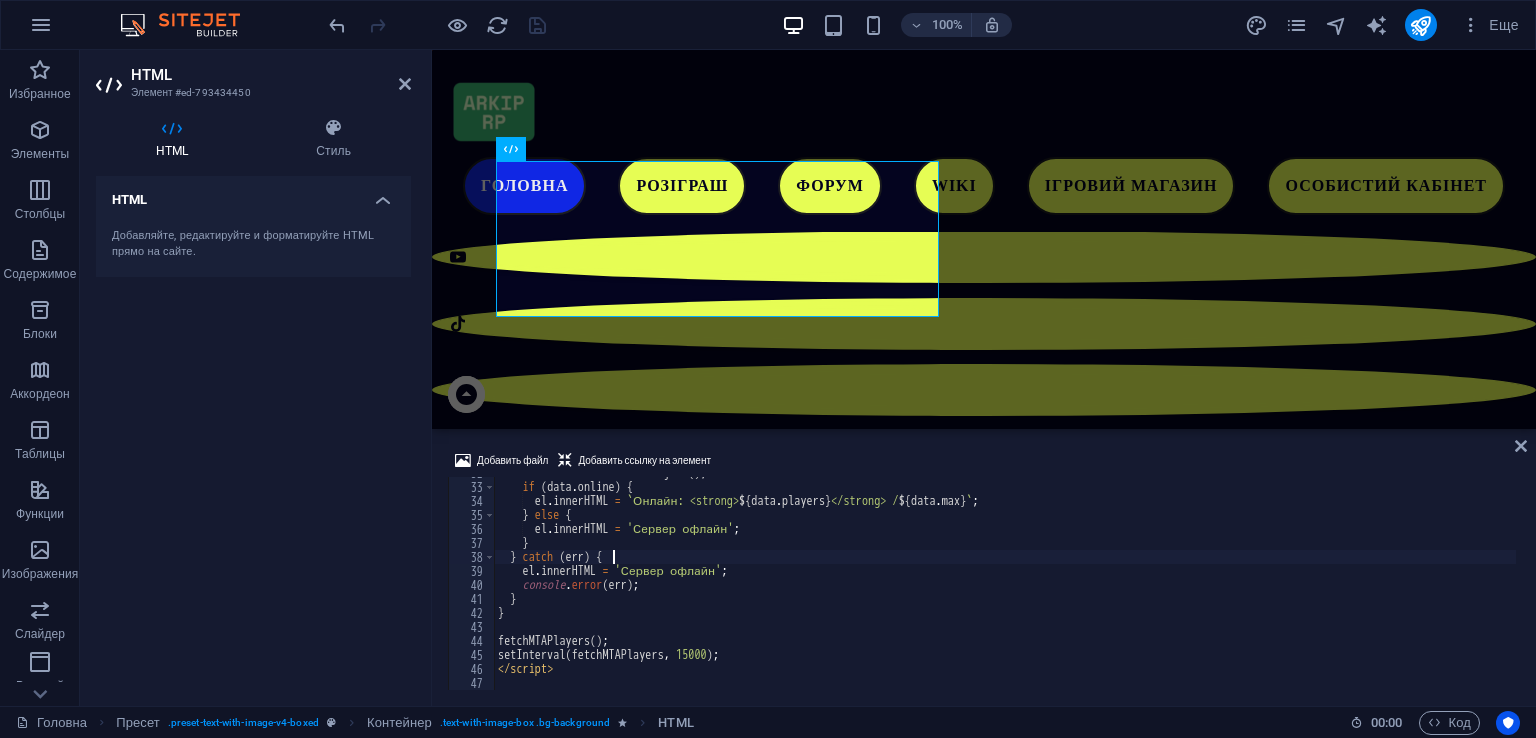 click on "const   data   =   await   res . json ( ) ;      if   ( data . online )   {         el . innerHTML   =   ` Онлайн: <strong> ${ data . players } </strong> /  ${ data . max } ` ;      }   else   {         el . innerHTML   =   'Сервер офлайн' ;      }    }   catch   ( err )   {      el . innerHTML   =   'Сервер офлайн' ;      console . error ( err ) ;    } } fetchMTAPlayers ( ) ; setInterval ( fetchMTAPlayers ,   15000 ) ; </ script >" at bounding box center [1005, 586] 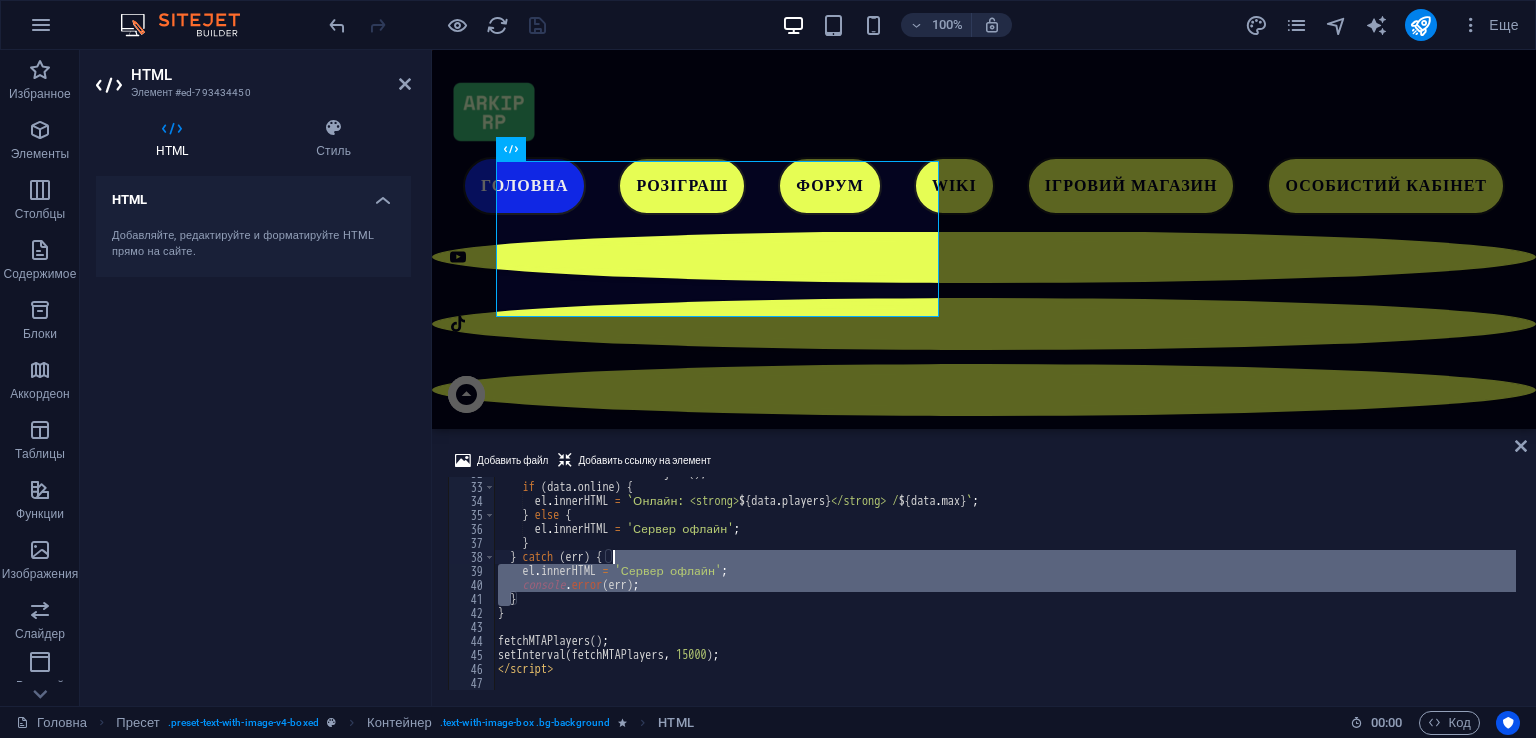 click on "const   data   =   await   res . json ( ) ;      if   ( data . online )   {         el . innerHTML   =   ` Онлайн: <strong> ${ data . players } </strong> /  ${ data . max } ` ;      }   else   {         el . innerHTML   =   'Сервер офлайн' ;      }    }   catch   ( err )   {      el . innerHTML   =   'Сервер офлайн' ;      console . error ( err ) ;    } } fetchMTAPlayers ( ) ; setInterval ( fetchMTAPlayers ,   15000 ) ; </ script >" at bounding box center (1005, 586) 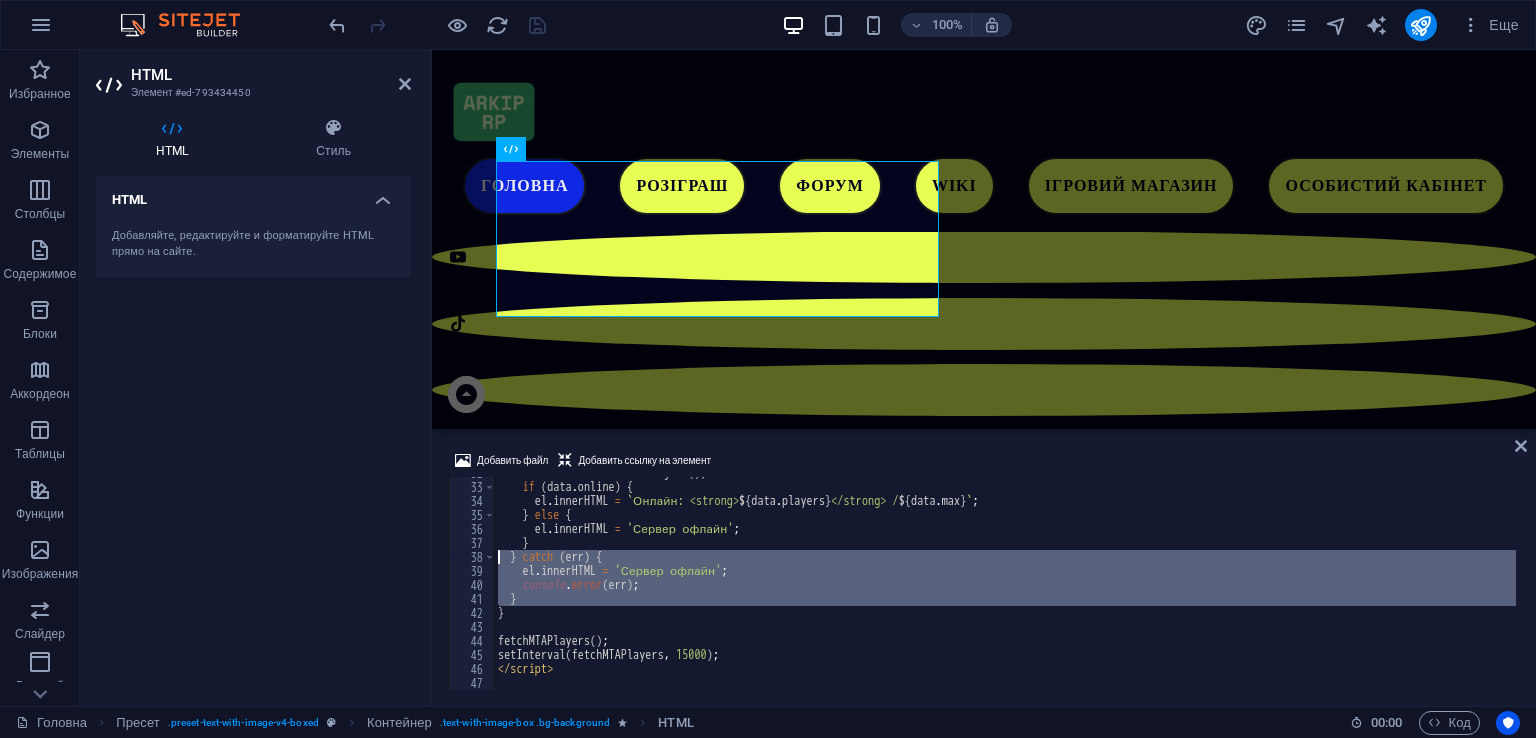 click on "const   data   =   await   res . json ( ) ;      if   ( data . online )   {         el . innerHTML   =   ` Онлайн: <strong> ${ data . players } </strong> /  ${ data . max } ` ;      }   else   {         el . innerHTML   =   'Сервер офлайн' ;      }    }   catch   ( err )   {      el . innerHTML   =   'Сервер офлайн' ;      console . error ( err ) ;    } } fetchMTAPlayers ( ) ; setInterval ( fetchMTAPlayers ,   15000 ) ; </ script >" at bounding box center (1005, 583) 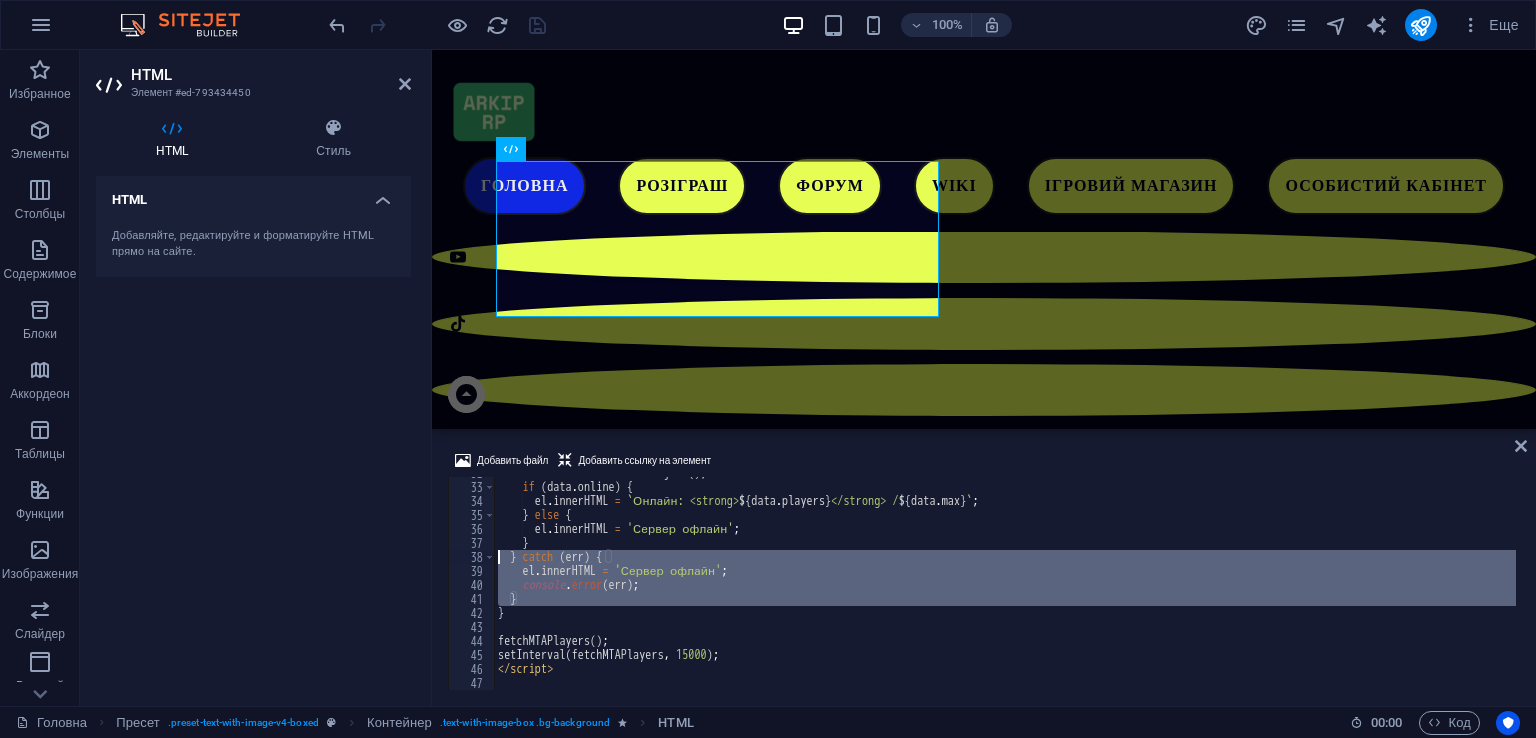 click on "const   data   =   await   res . json ( ) ;      if   ( data . online )   {         el . innerHTML   =   ` Онлайн: <strong> ${ data . players } </strong> /  ${ data . max } ` ;      }   else   {         el . innerHTML   =   'Сервер офлайн' ;      }    }   catch   ( err )   {      el . innerHTML   =   'Сервер офлайн' ;      console . error ( err ) ;    } } fetchMTAPlayers ( ) ; setInterval ( fetchMTAPlayers ,   15000 ) ; </ script >" at bounding box center (1005, 586) 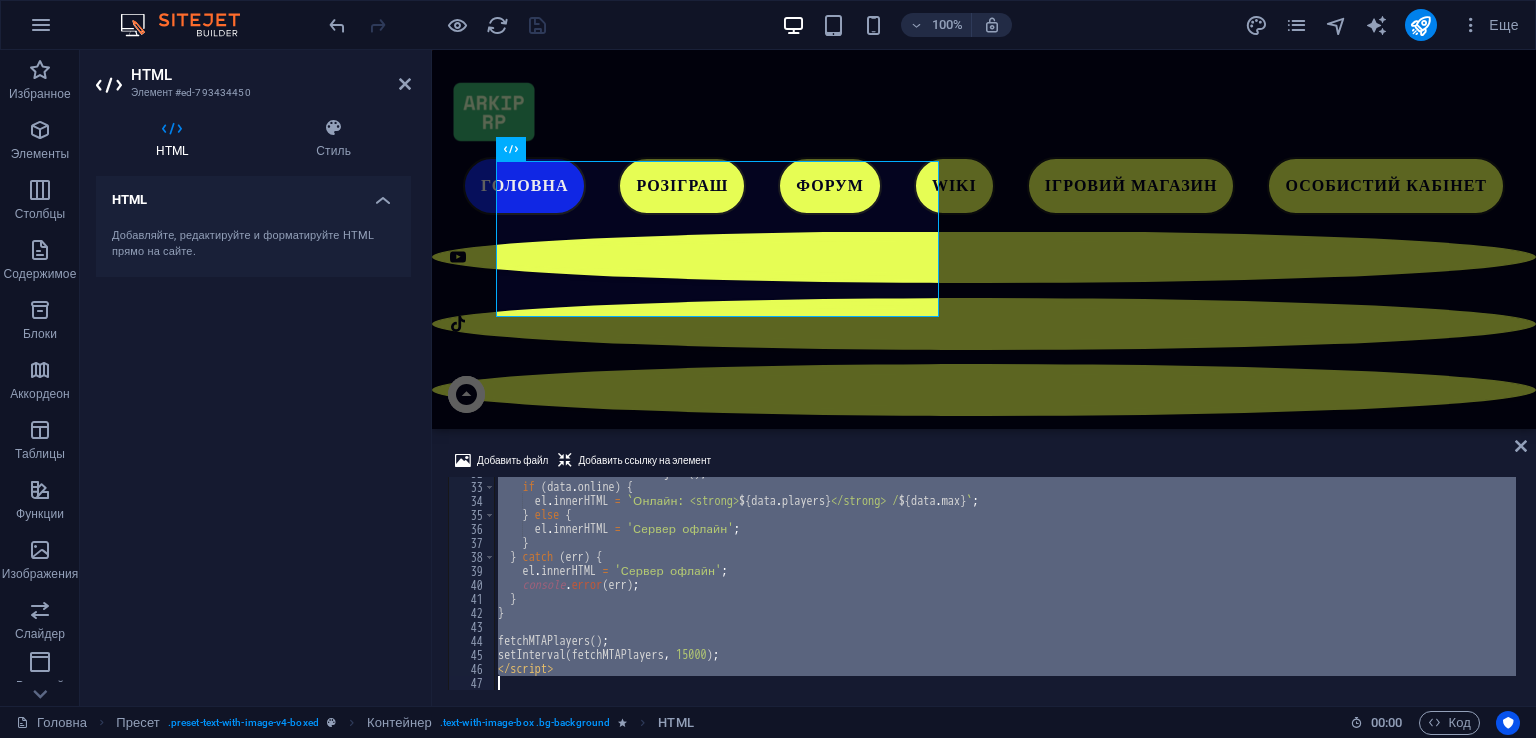 click on "const   data   =   await   res . json ( ) ;      if   ( data . online )   {         el . innerHTML   =   ` Онлайн: <strong> ${ data . players } </strong> /  ${ data . max } ` ;      }   else   {         el . innerHTML   =   'Сервер офлайн' ;      }    }   catch   ( err )   {      el . innerHTML   =   'Сервер офлайн' ;      console . error ( err ) ;    } } fetchMTAPlayers ( ) ; setInterval ( fetchMTAPlayers ,   15000 ) ; </ script >" at bounding box center [1005, 586] 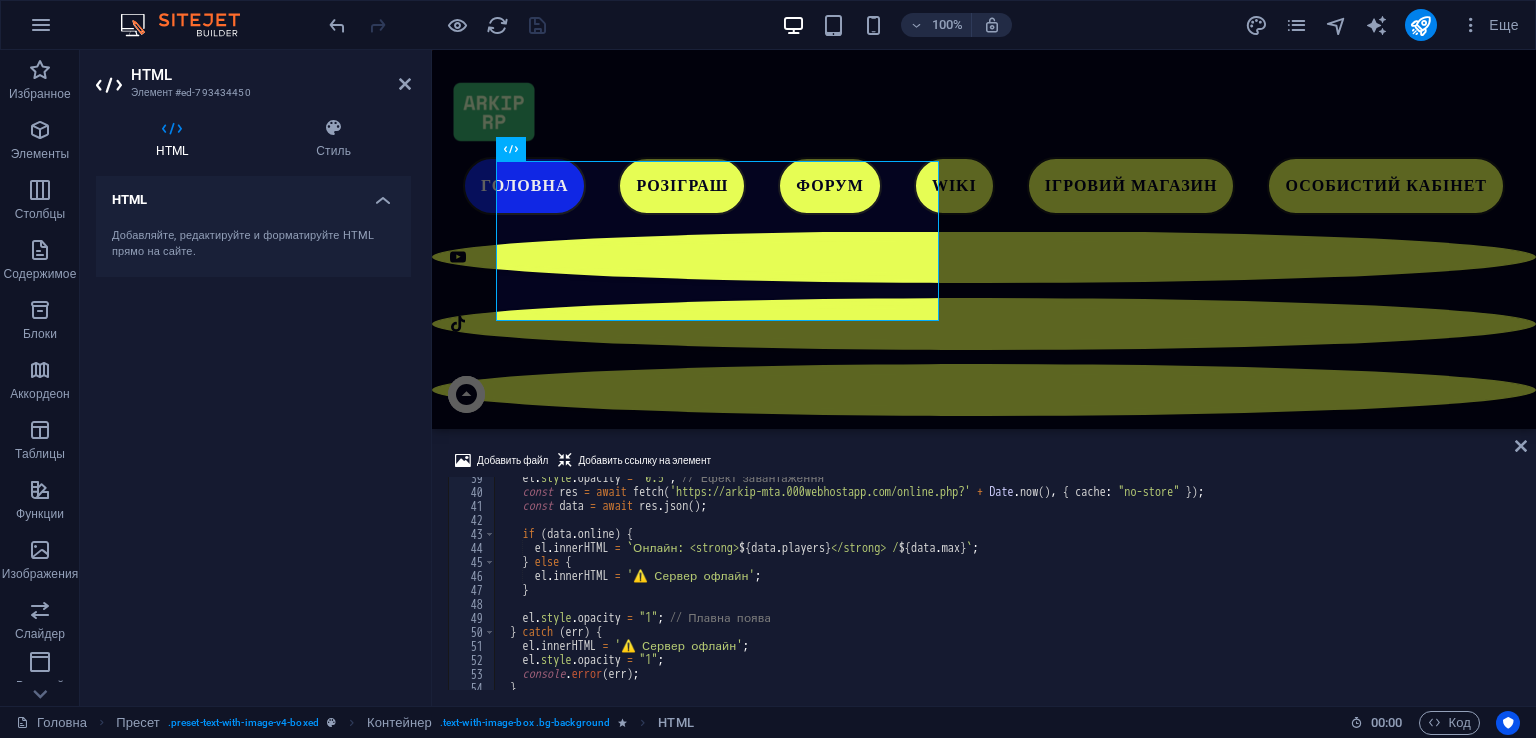 scroll, scrollTop: 538, scrollLeft: 0, axis: vertical 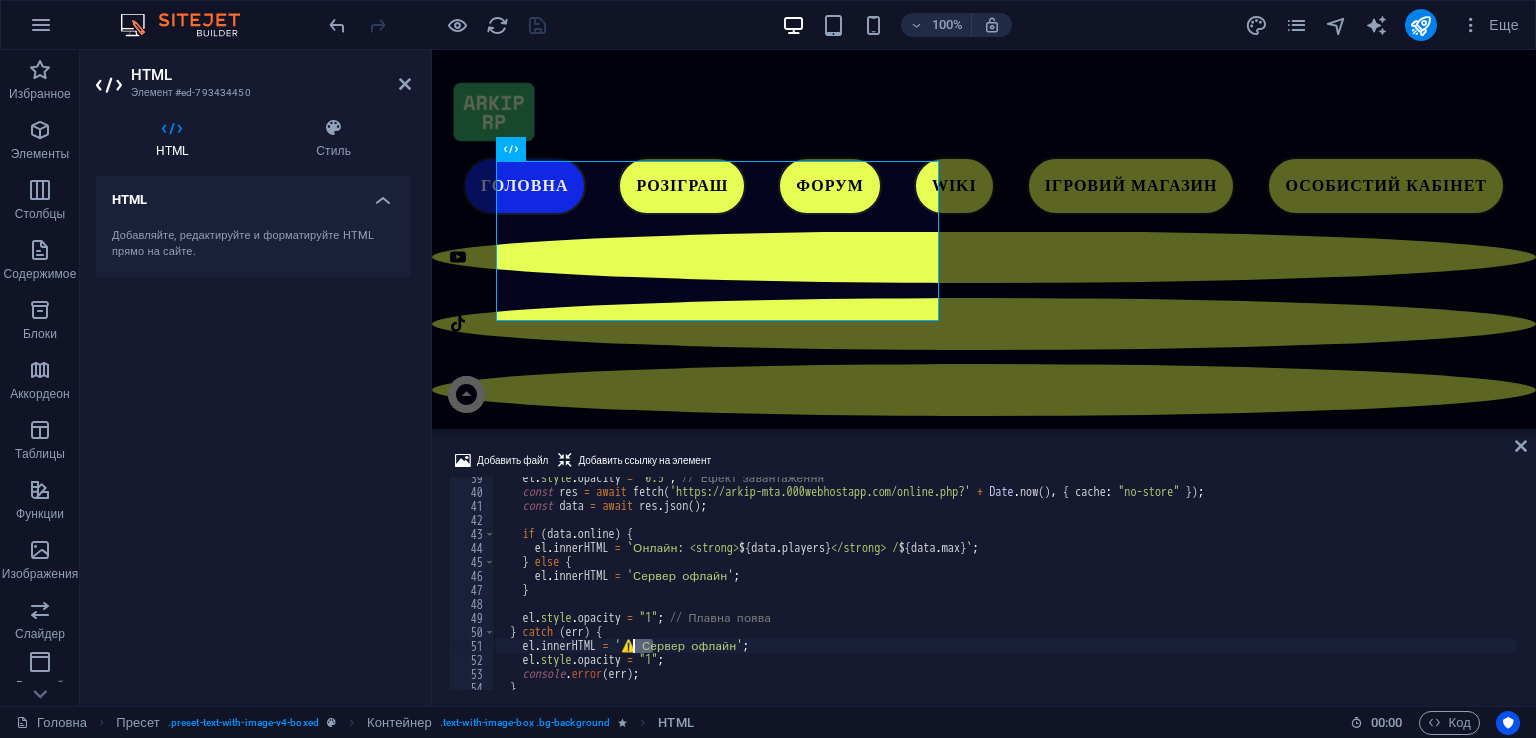 drag, startPoint x: 653, startPoint y: 645, endPoint x: 632, endPoint y: 644, distance: 21.023796 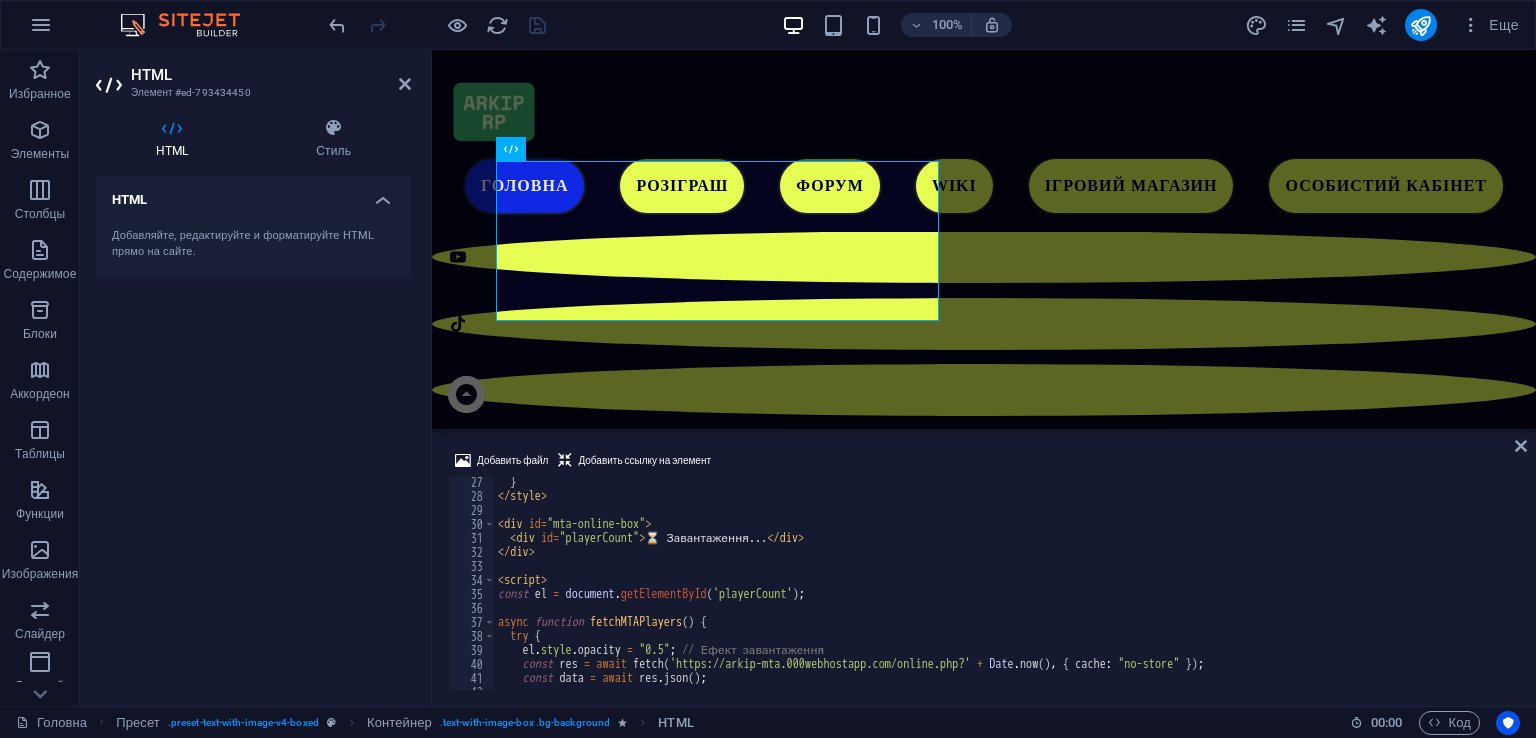 scroll, scrollTop: 366, scrollLeft: 0, axis: vertical 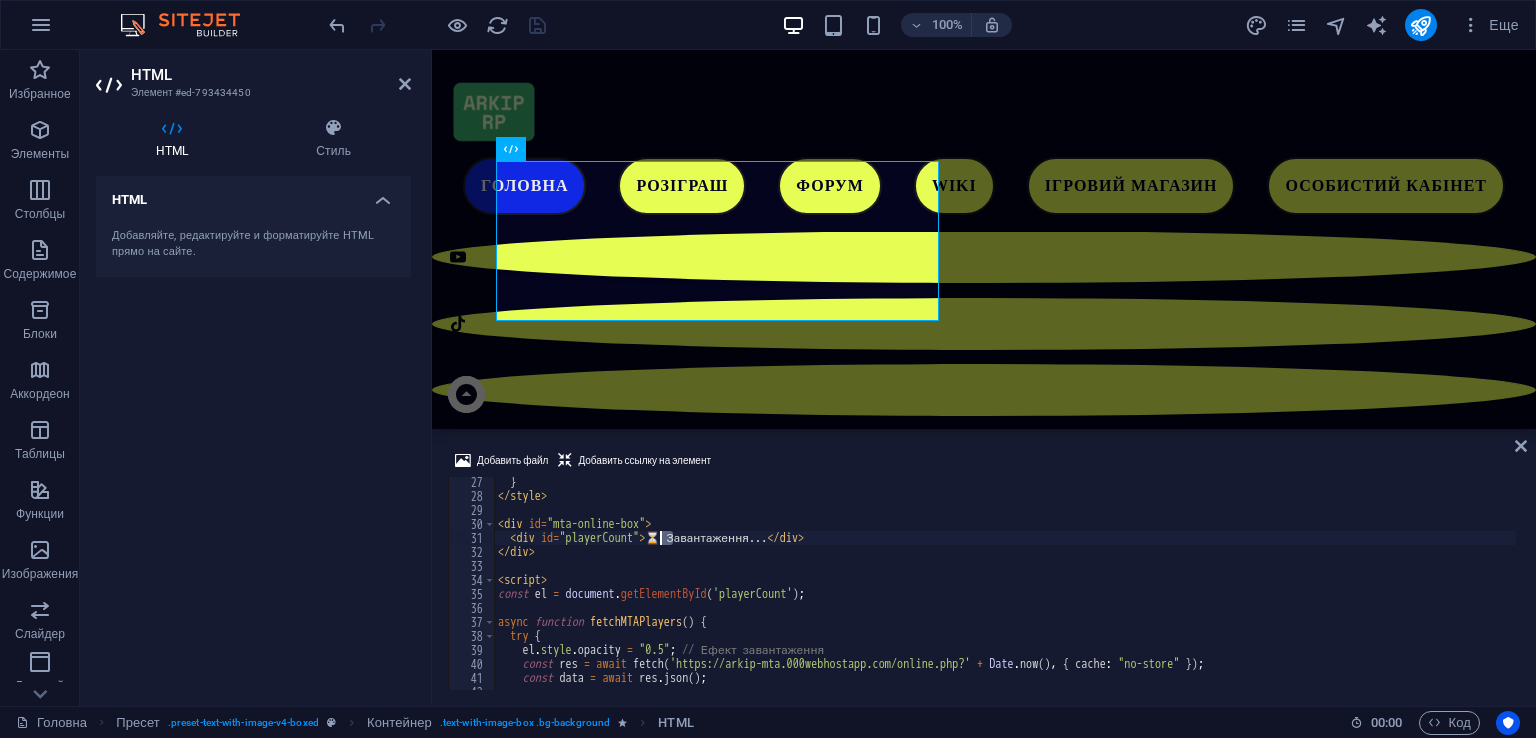 drag, startPoint x: 676, startPoint y: 533, endPoint x: 662, endPoint y: 536, distance: 14.3178215 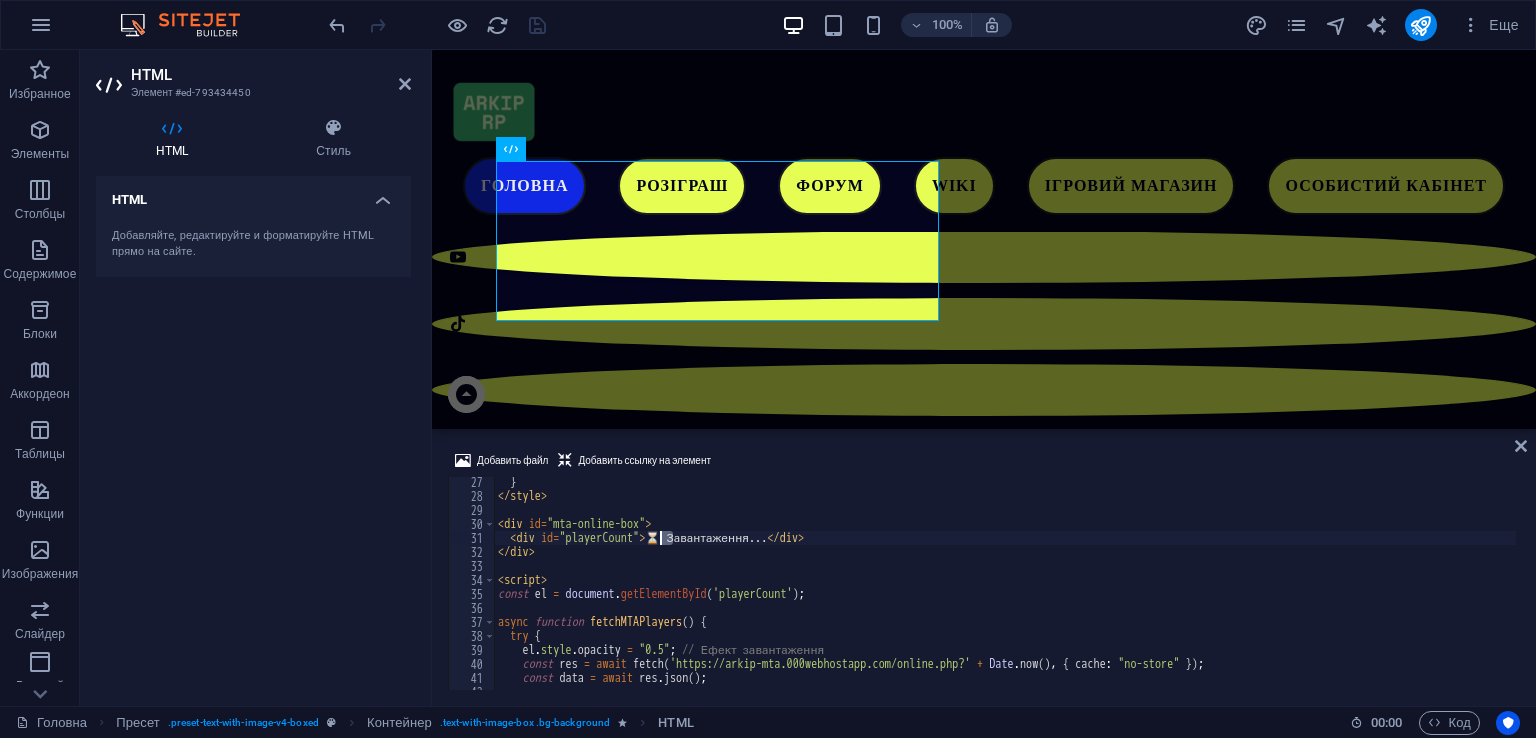 type on "<div id="playerCount">Завантаження...</div>" 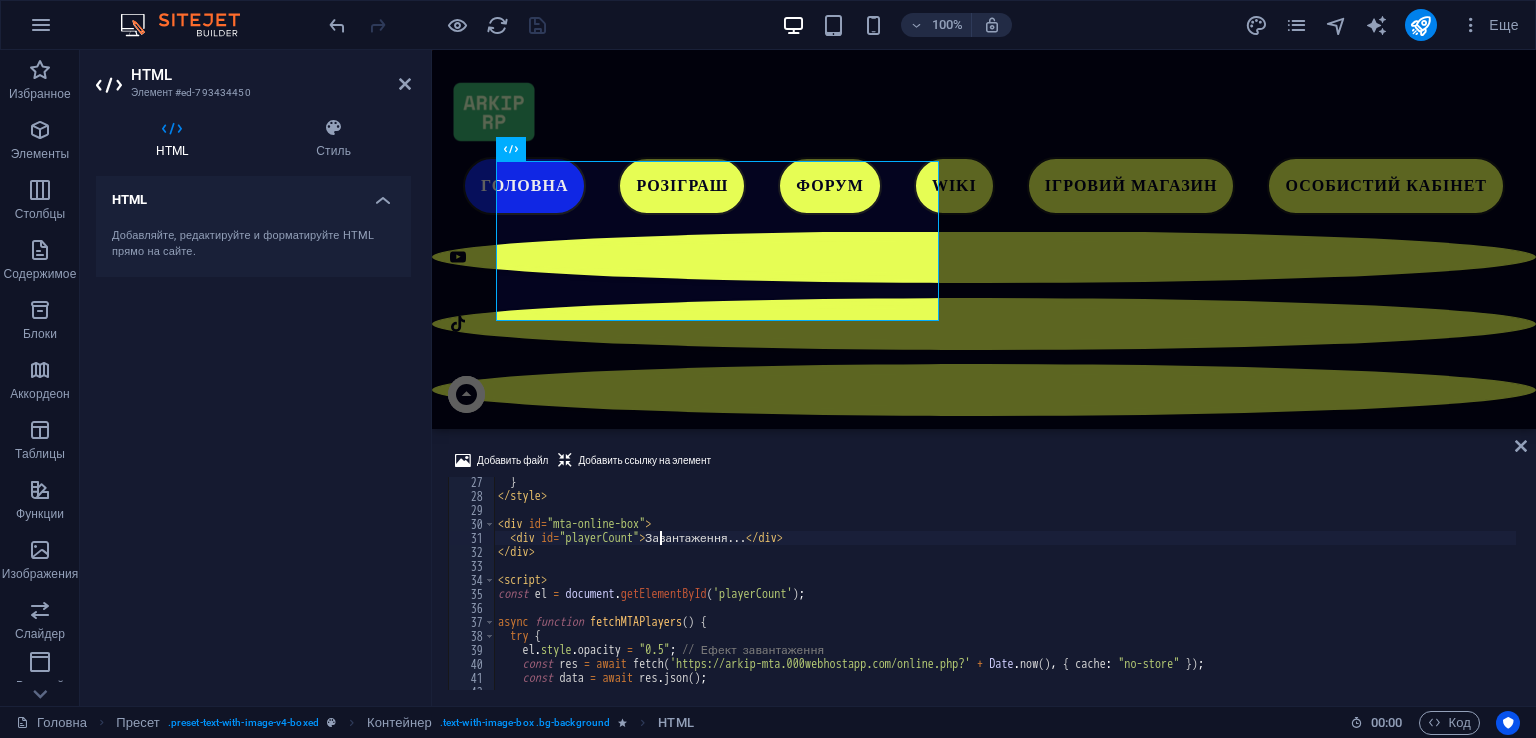 click at bounding box center (437, 25) 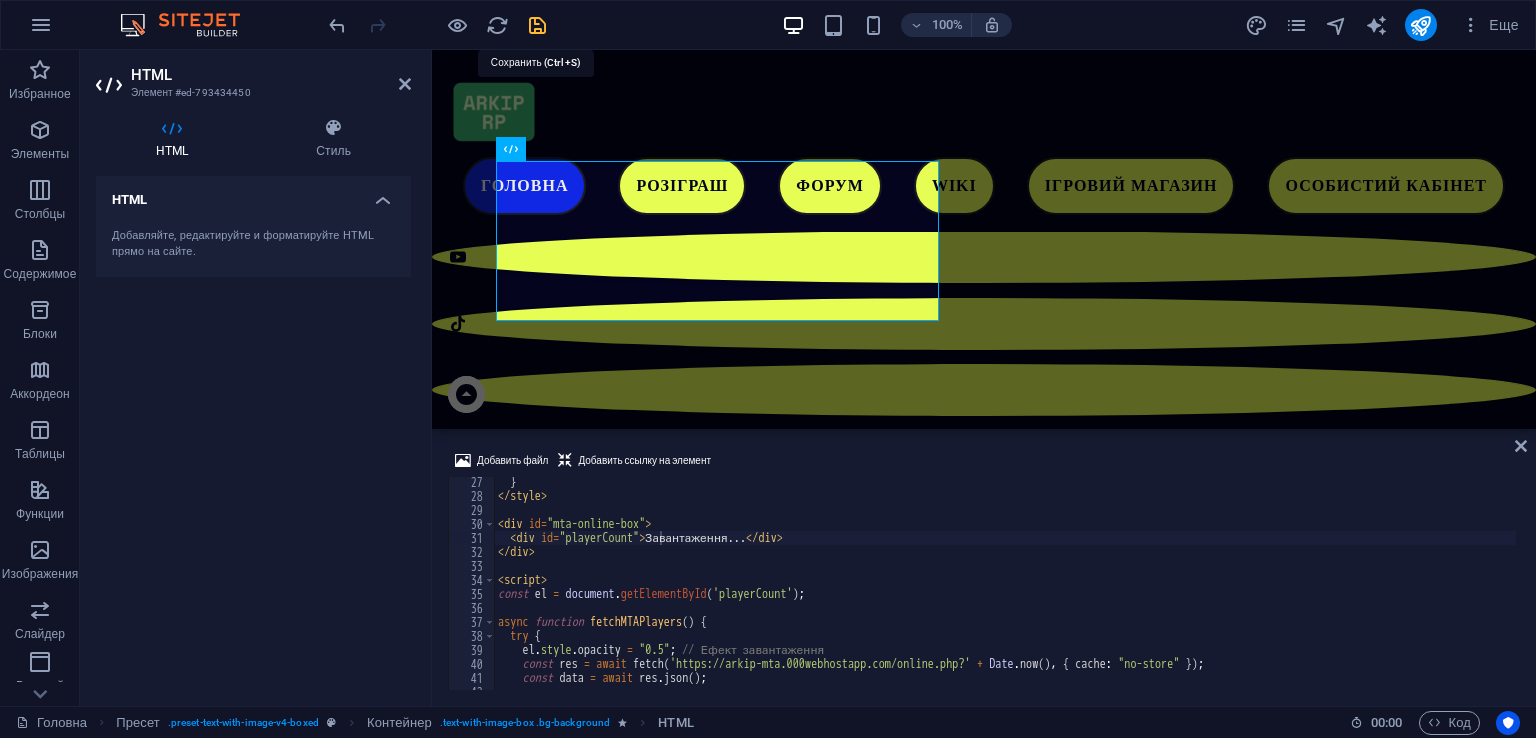 click at bounding box center [537, 25] 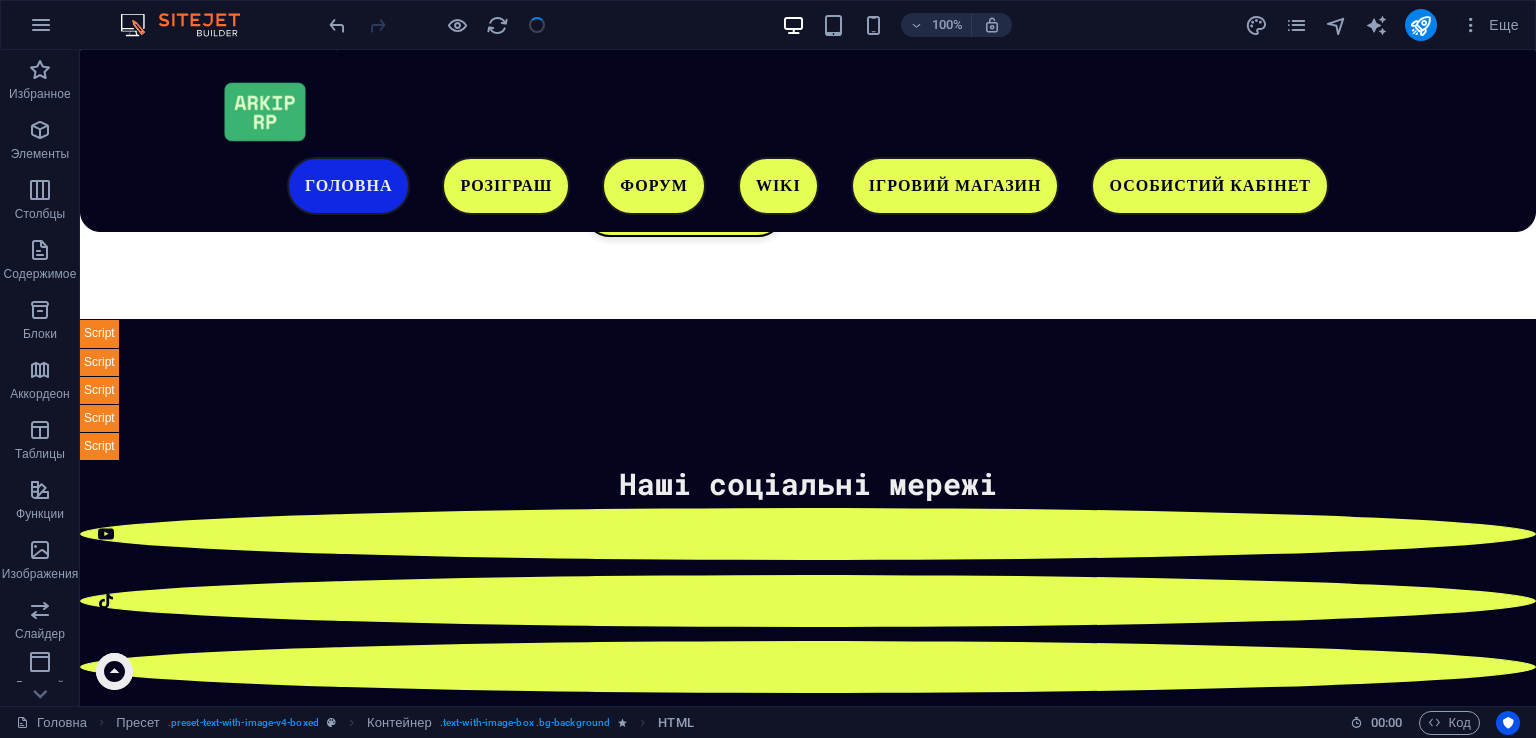scroll, scrollTop: 916, scrollLeft: 0, axis: vertical 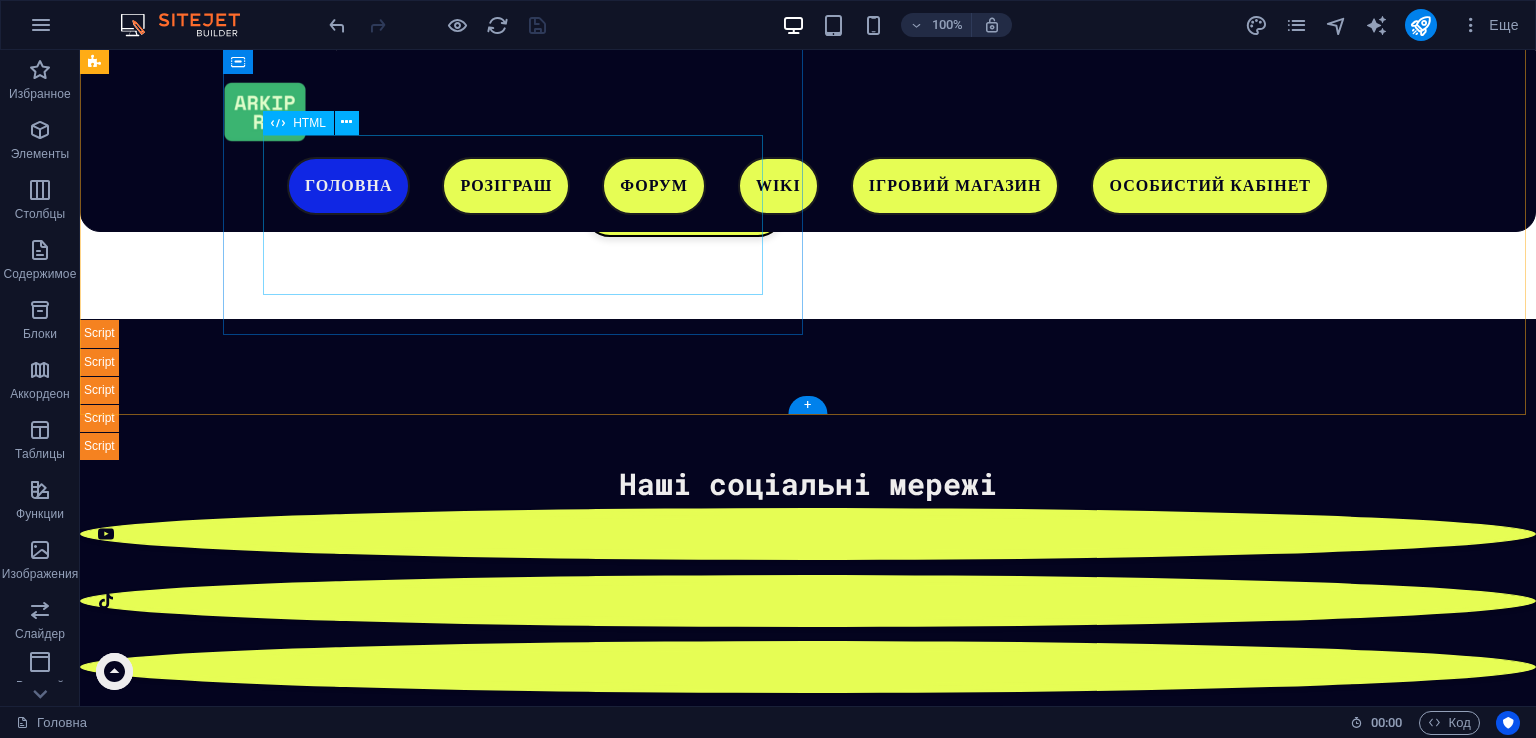 click on "Завантаження..." at bounding box center [684, 1055] 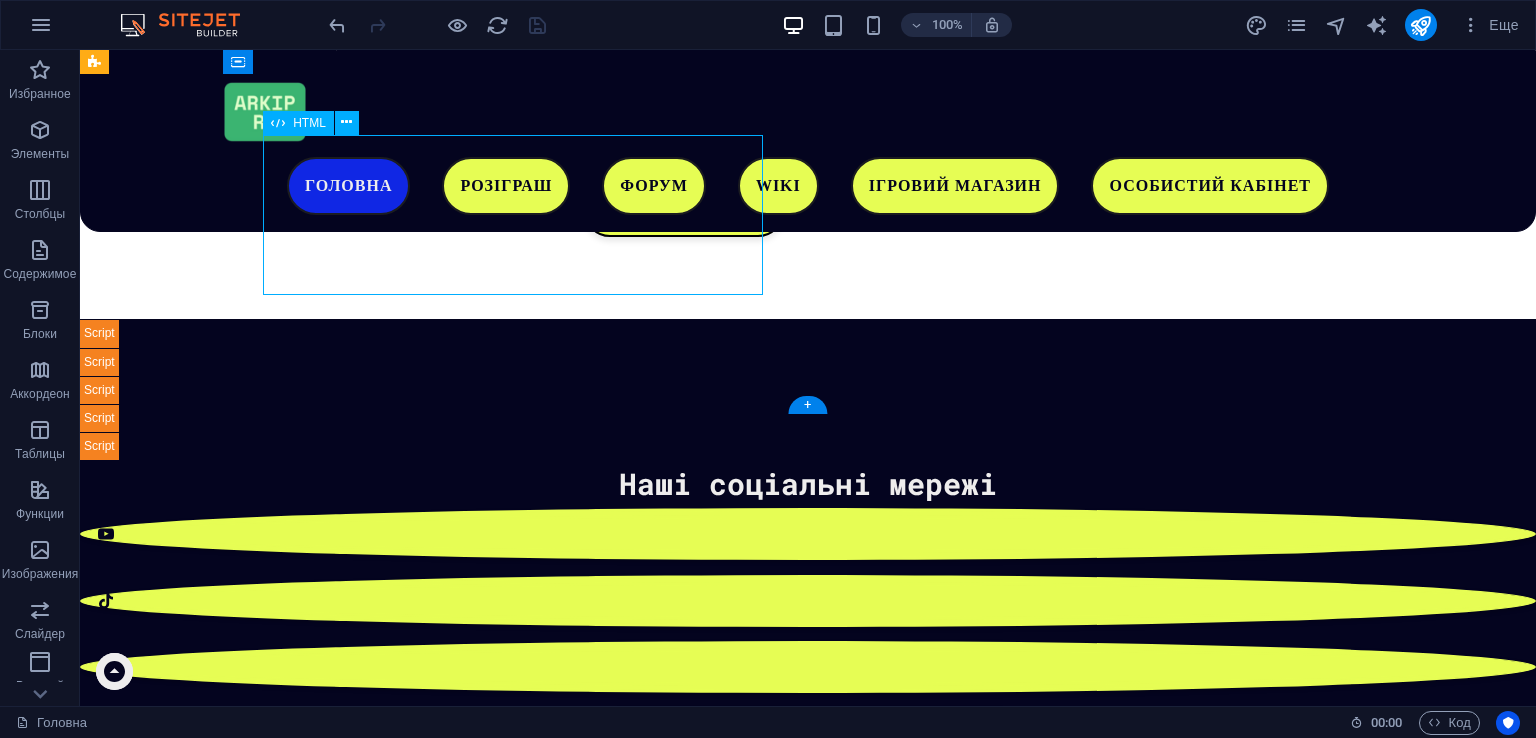 click on "Завантаження..." at bounding box center [684, 1055] 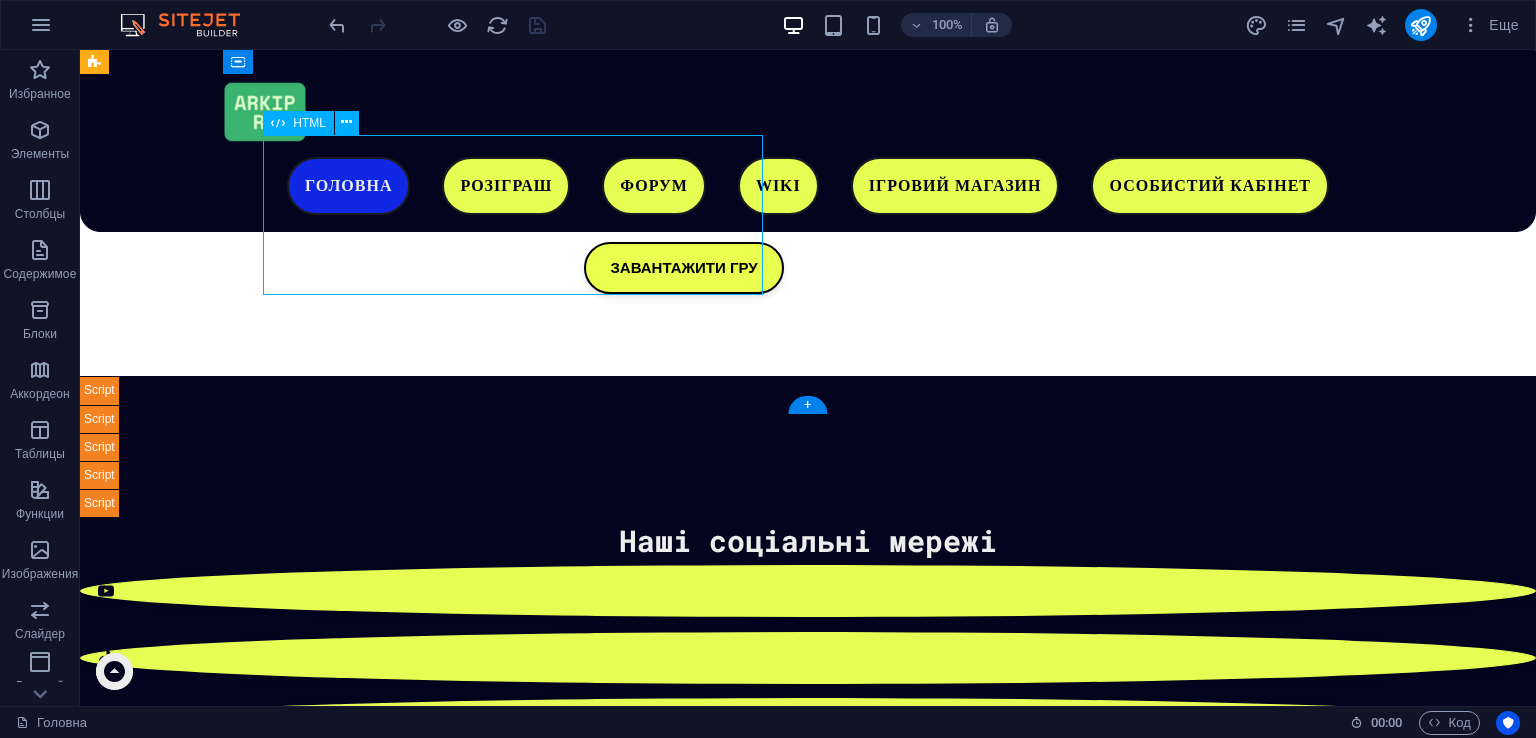 scroll, scrollTop: 973, scrollLeft: 0, axis: vertical 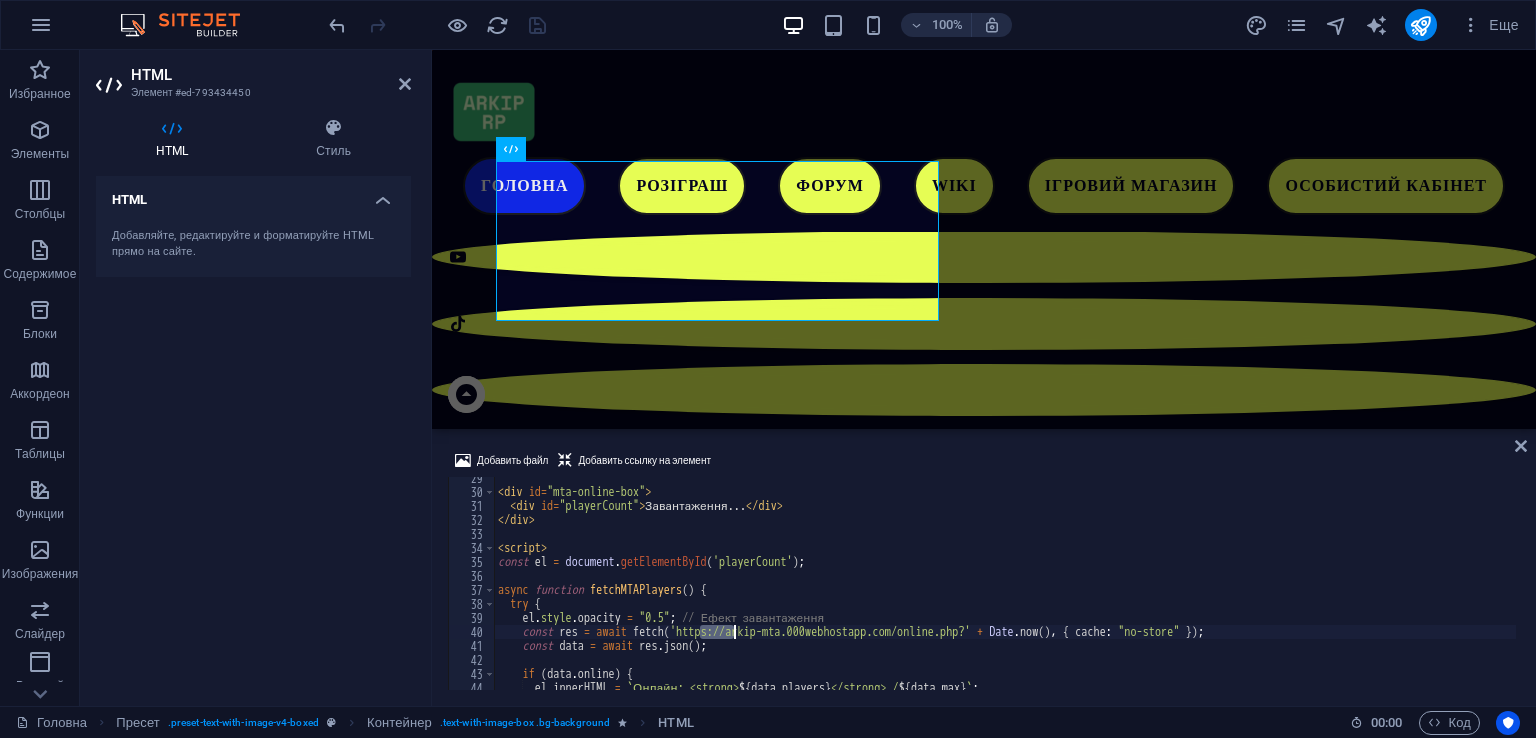drag, startPoint x: 698, startPoint y: 633, endPoint x: 731, endPoint y: 633, distance: 33 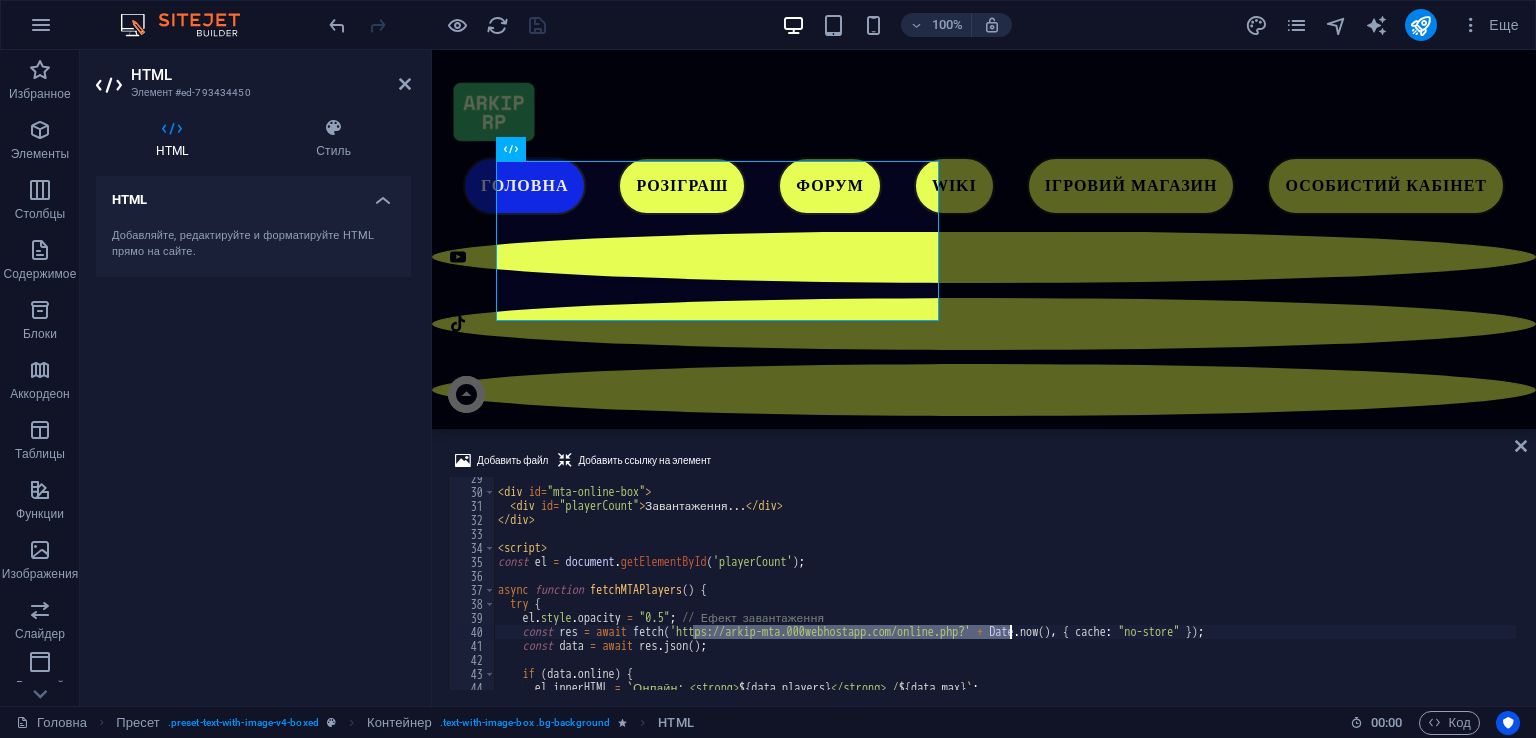 drag, startPoint x: 692, startPoint y: 630, endPoint x: 1012, endPoint y: 629, distance: 320.00156 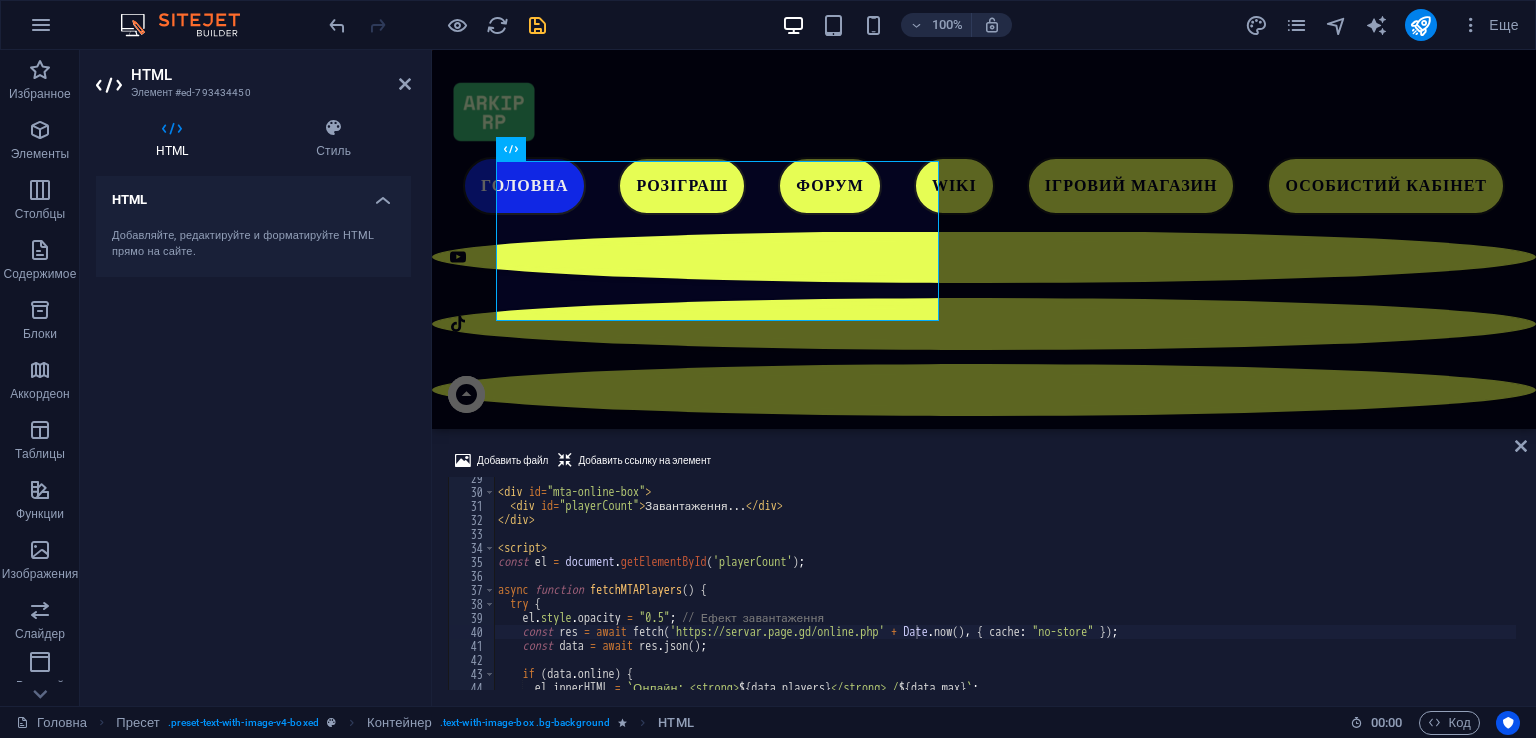 click at bounding box center [437, 25] 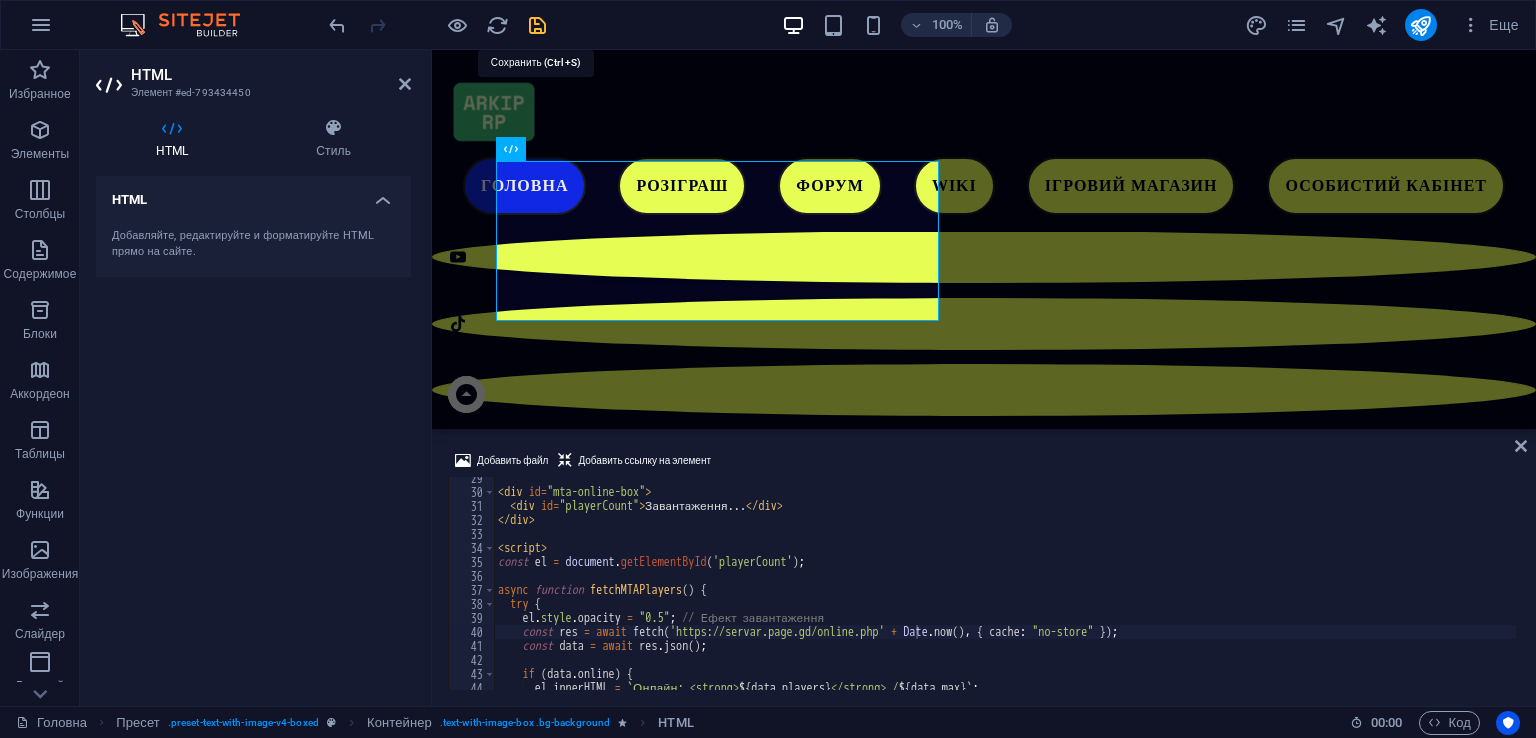 click at bounding box center [537, 25] 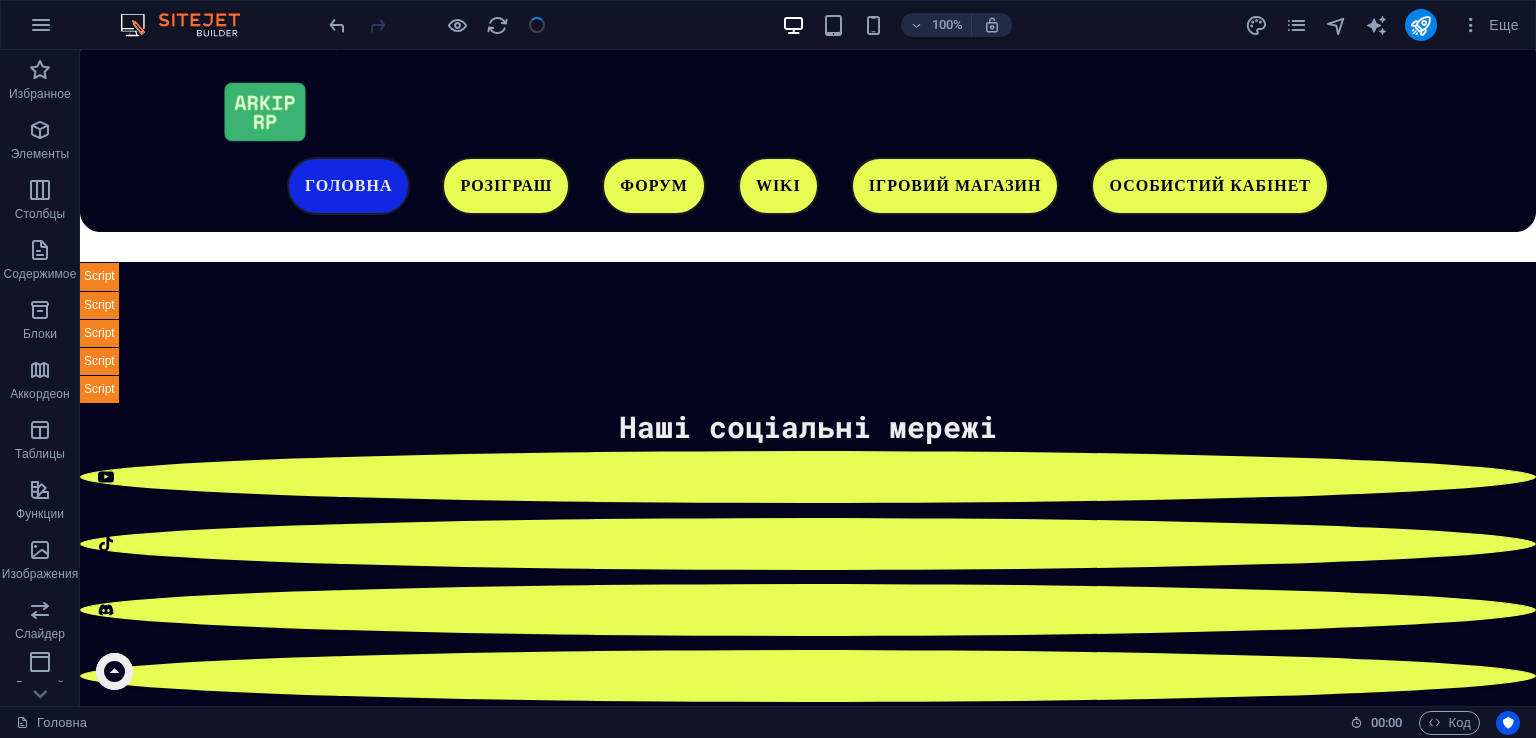 scroll, scrollTop: 916, scrollLeft: 0, axis: vertical 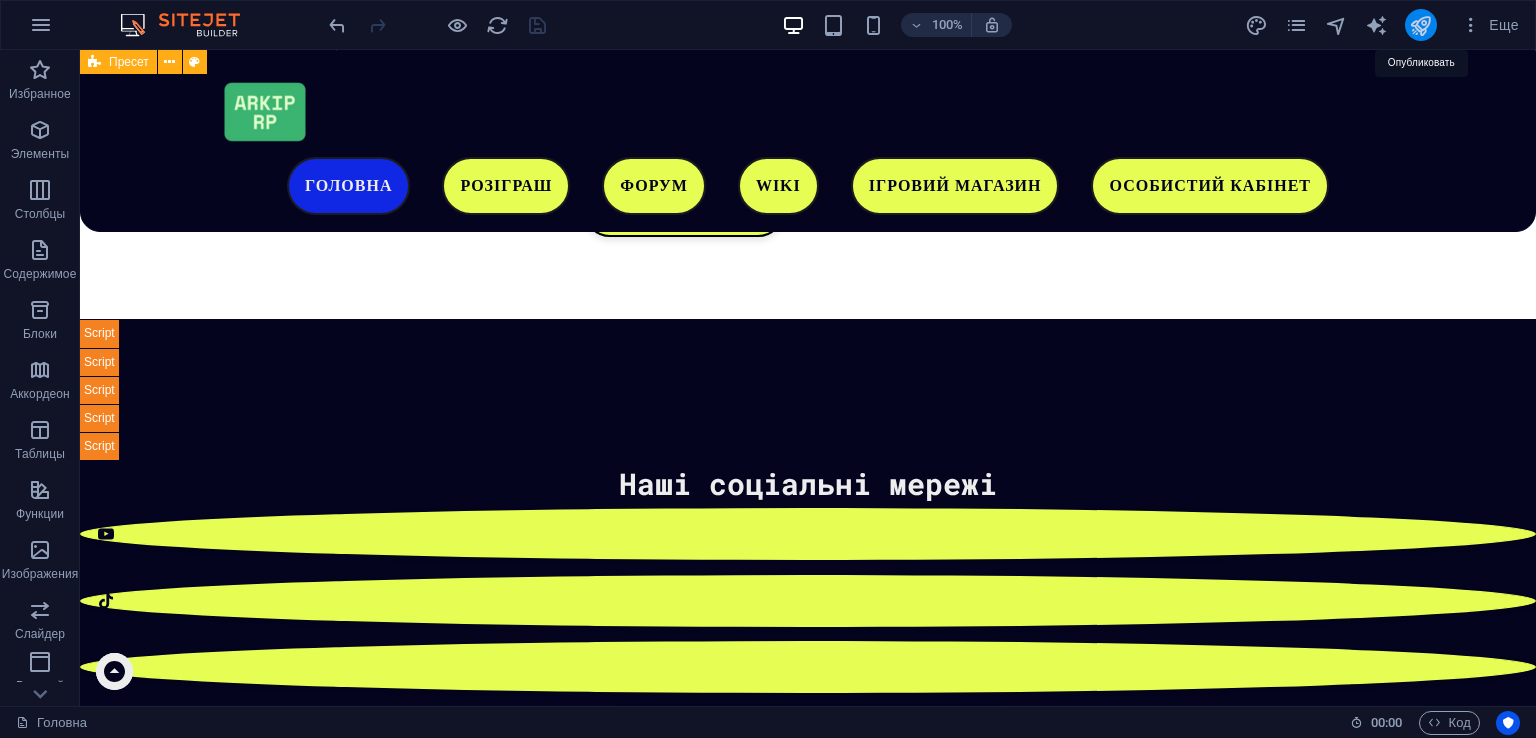 click at bounding box center (1420, 25) 